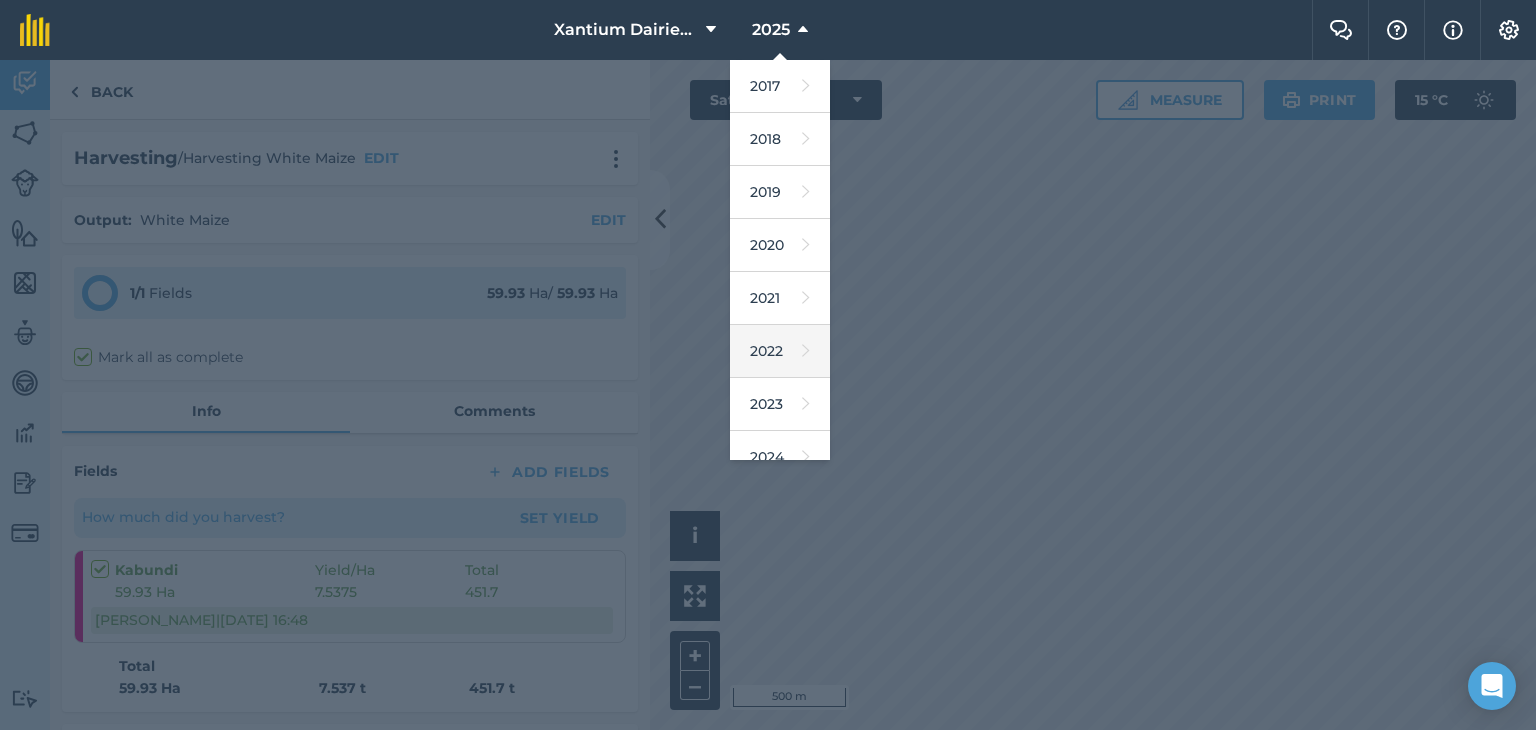 scroll, scrollTop: 0, scrollLeft: 0, axis: both 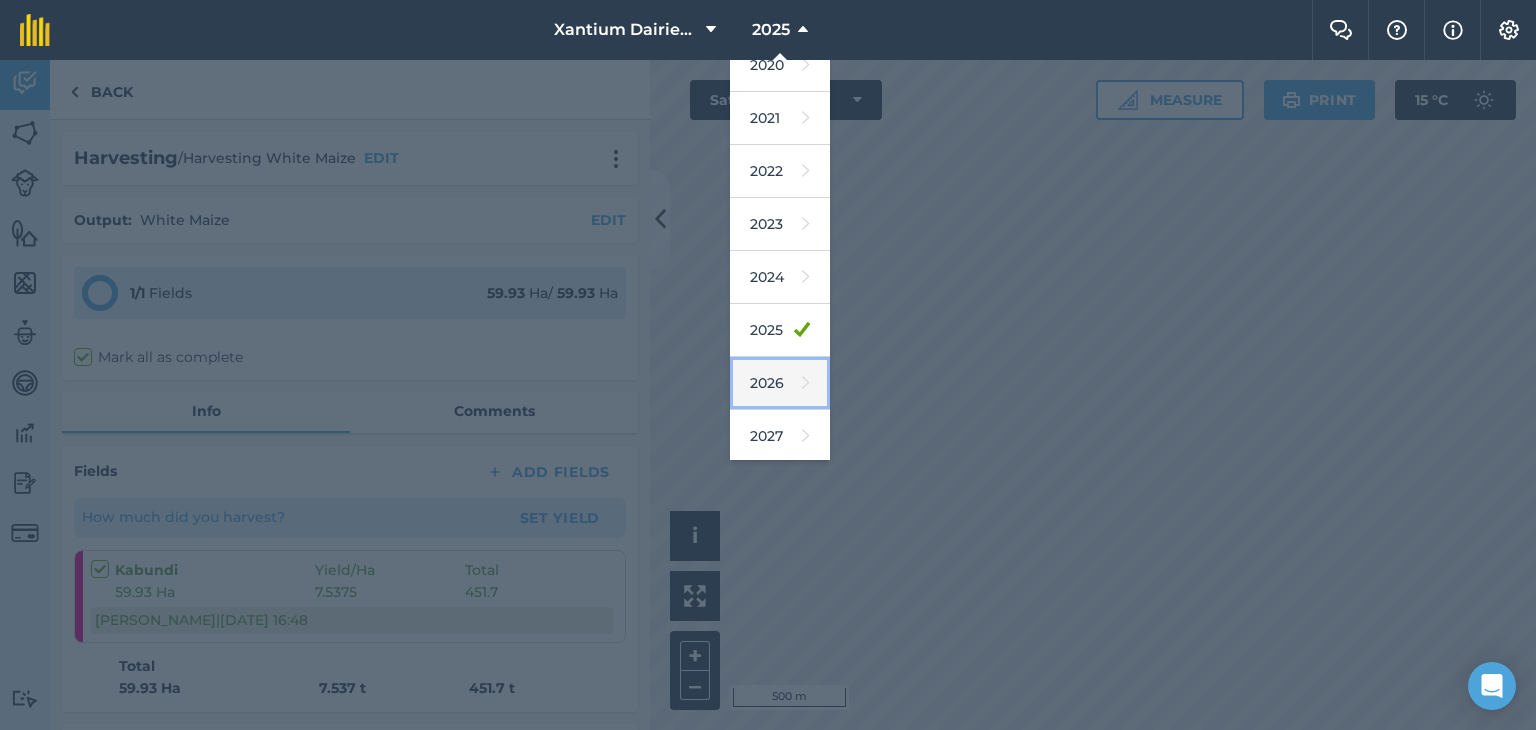 click on "2026" at bounding box center [780, 383] 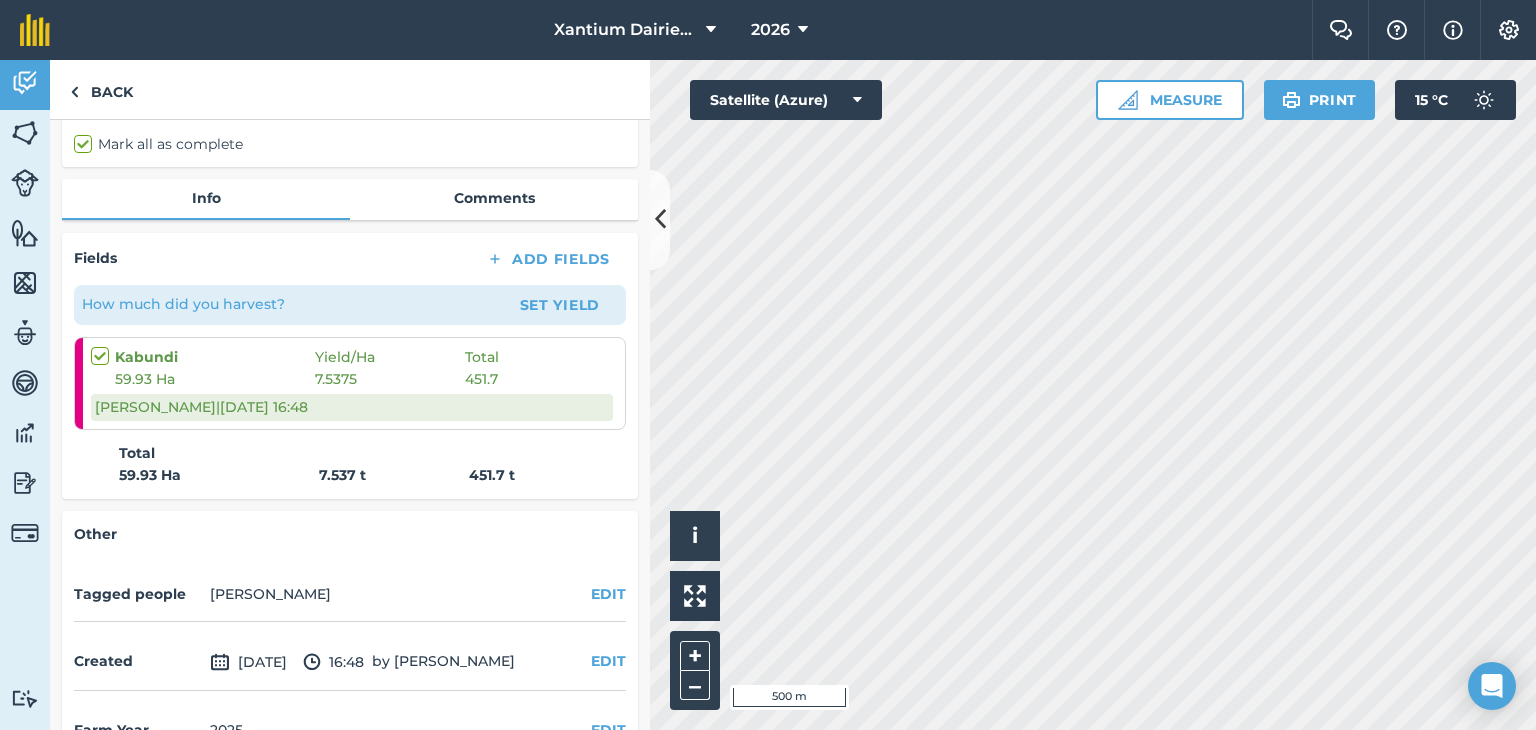 scroll, scrollTop: 263, scrollLeft: 0, axis: vertical 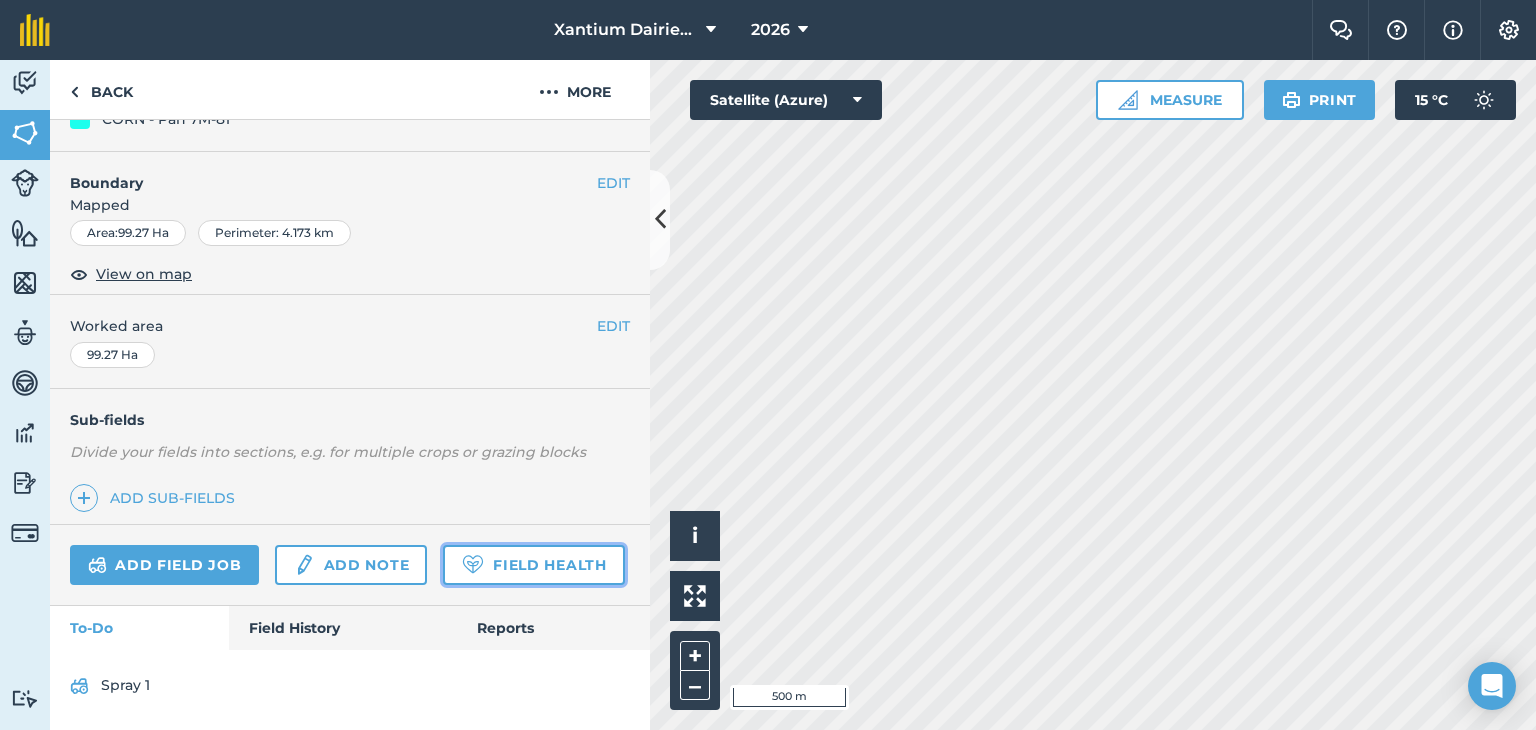 click on "Field Health" at bounding box center [533, 565] 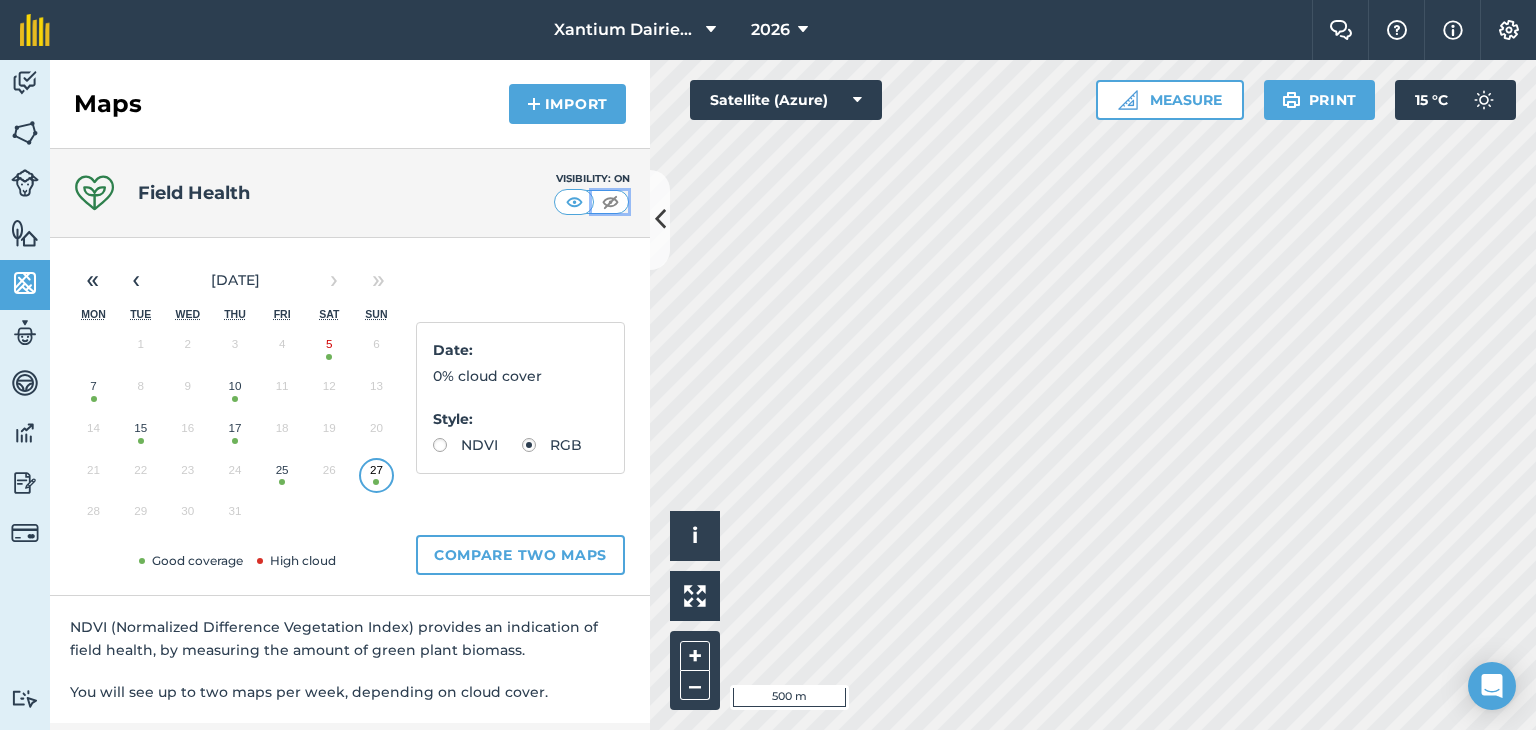click at bounding box center [610, 202] 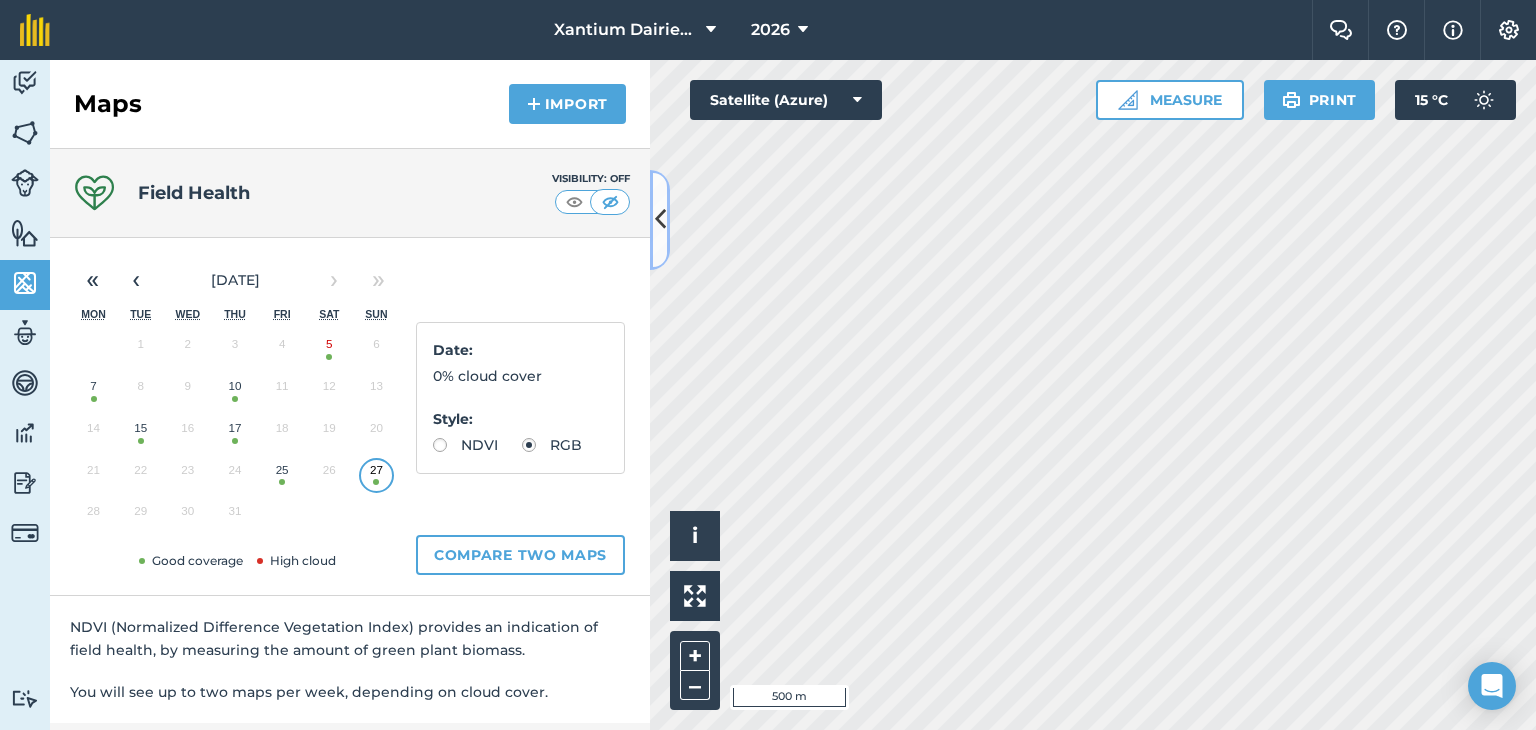 click at bounding box center [660, 220] 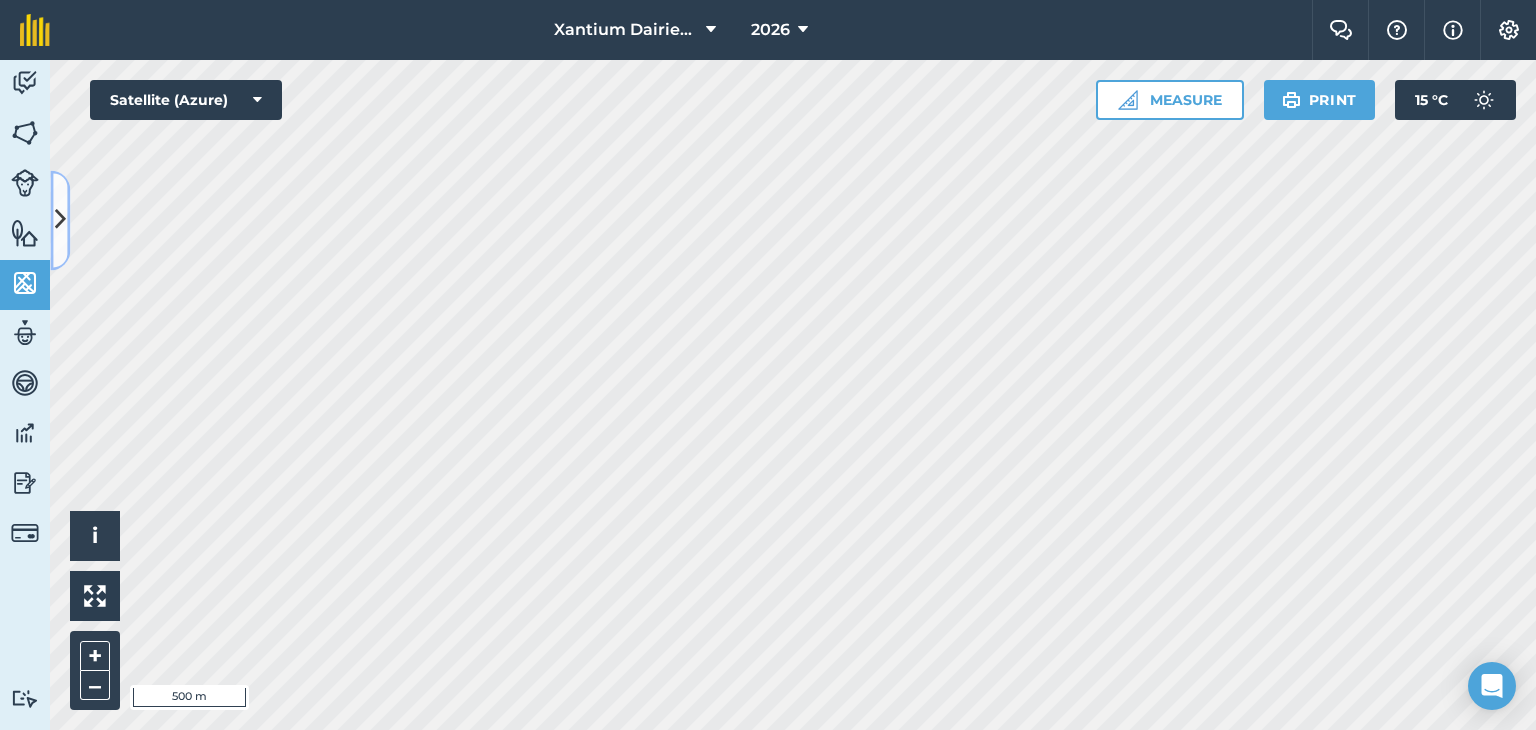 click at bounding box center [60, 220] 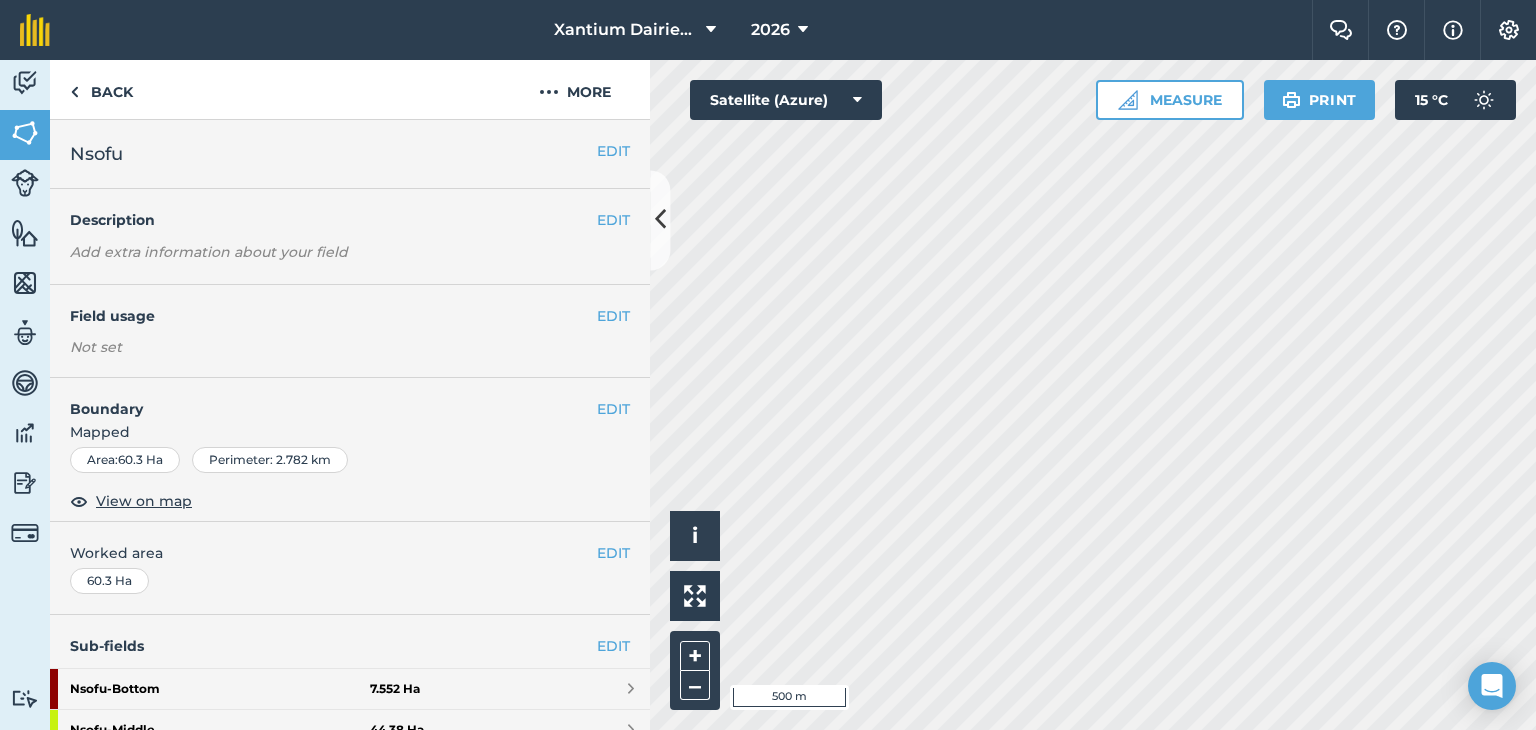 scroll, scrollTop: 400, scrollLeft: 0, axis: vertical 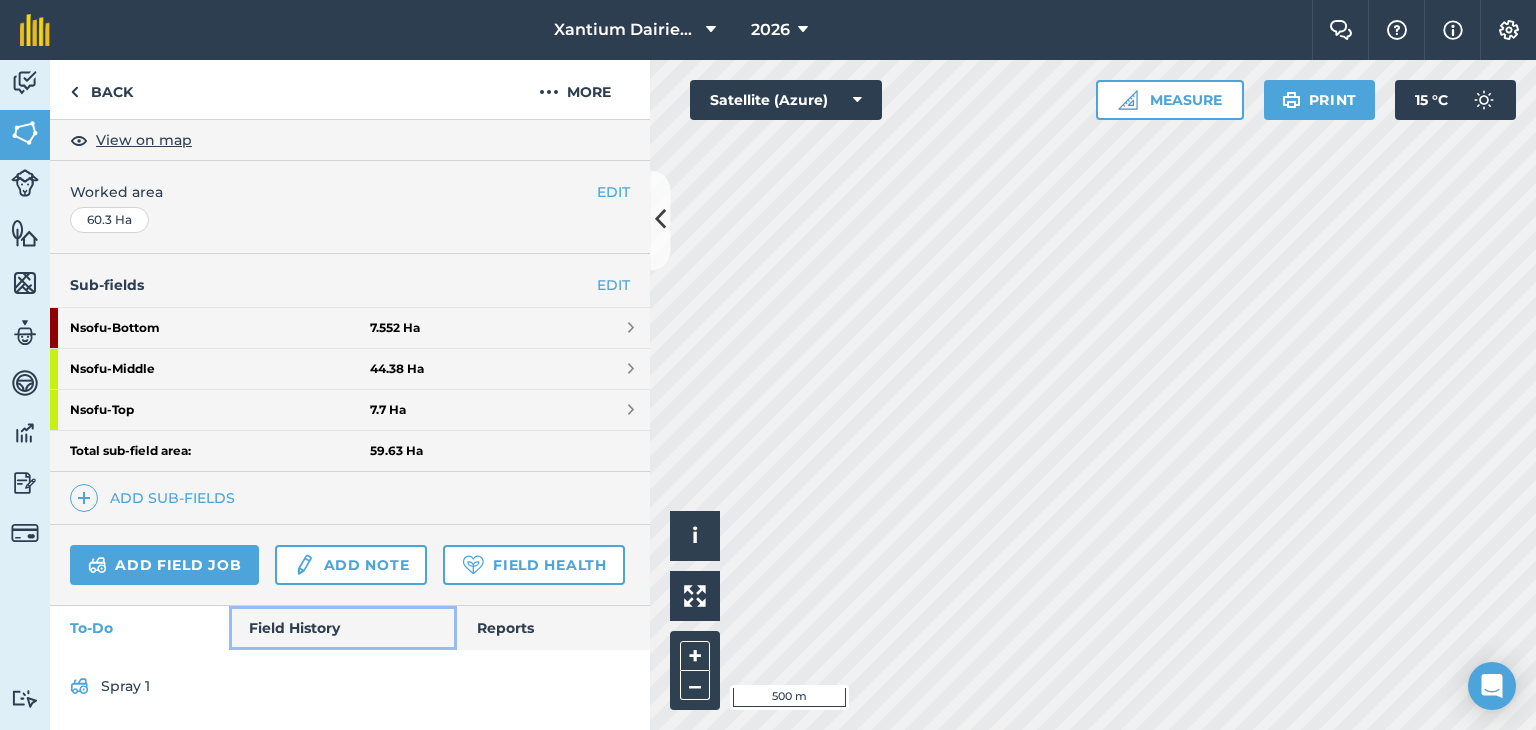 click on "Field History" at bounding box center [342, 628] 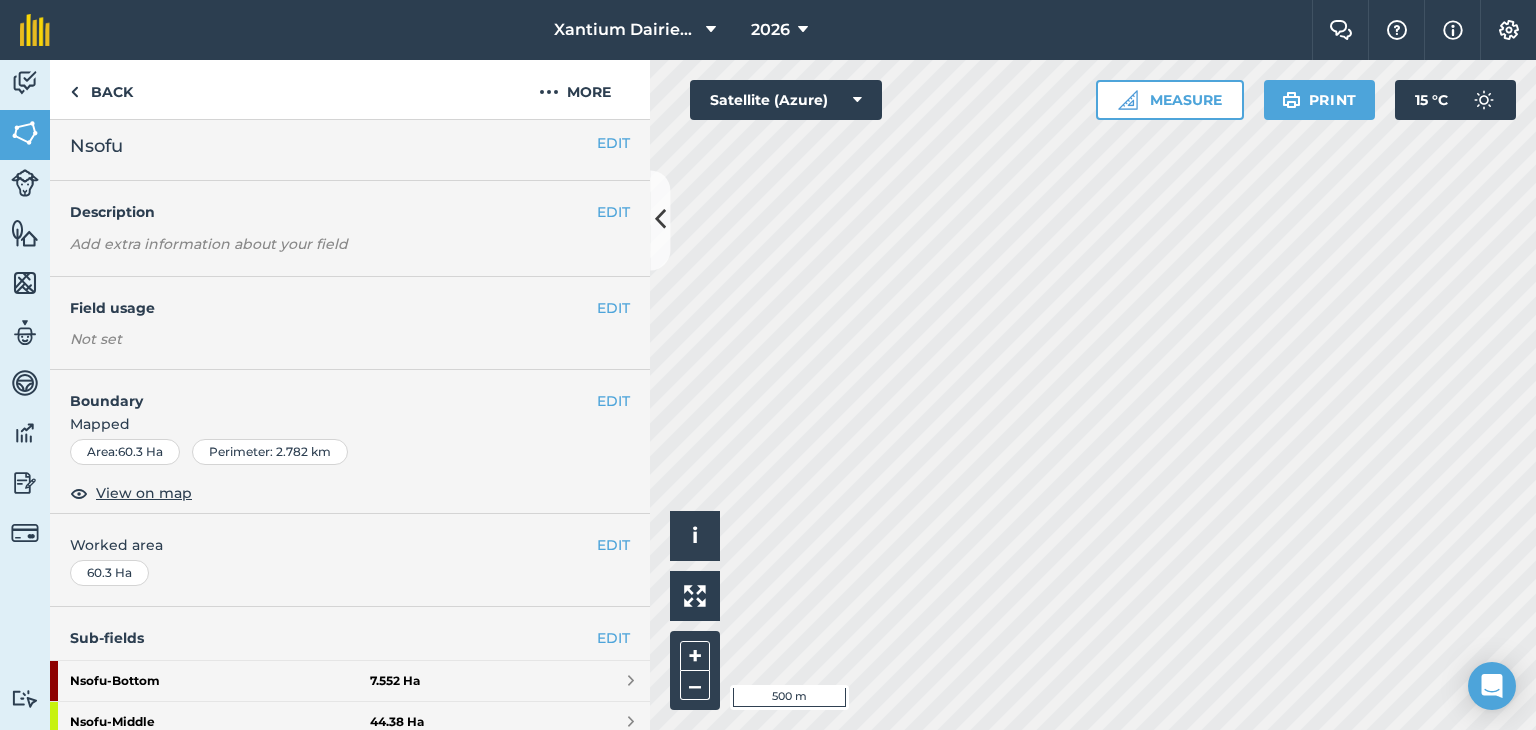 scroll, scrollTop: 0, scrollLeft: 0, axis: both 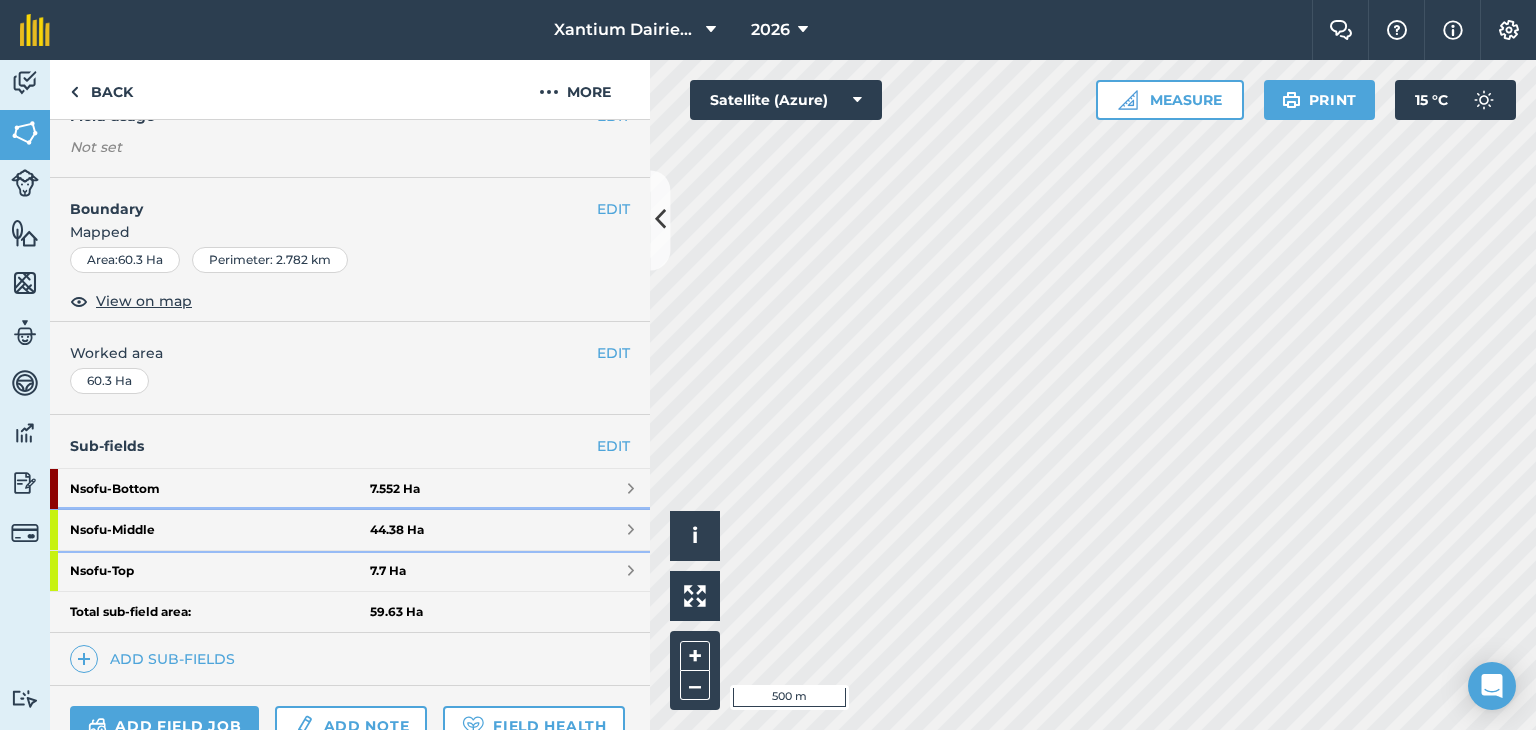 click on "Nsofu   -  Middle" at bounding box center (220, 530) 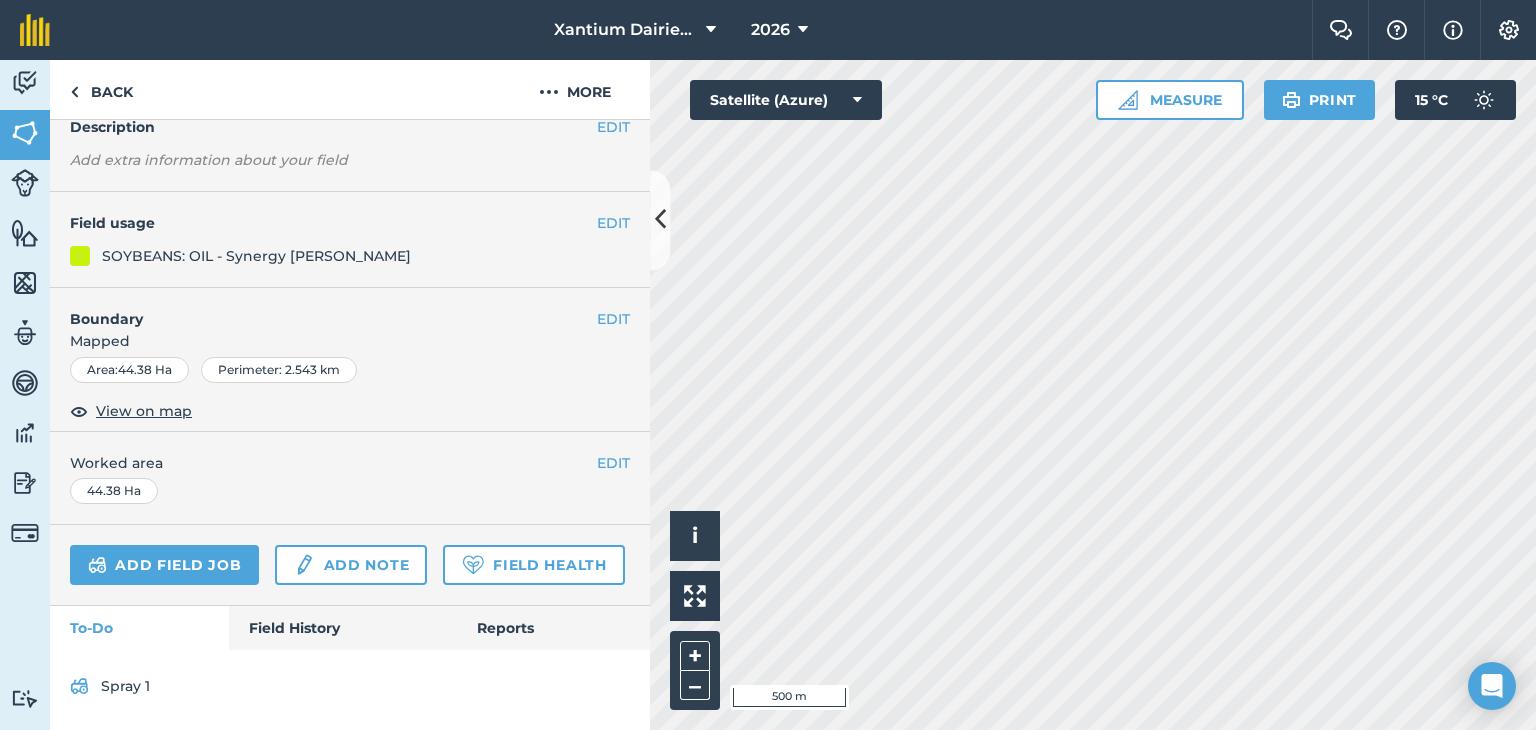 scroll, scrollTop: 188, scrollLeft: 0, axis: vertical 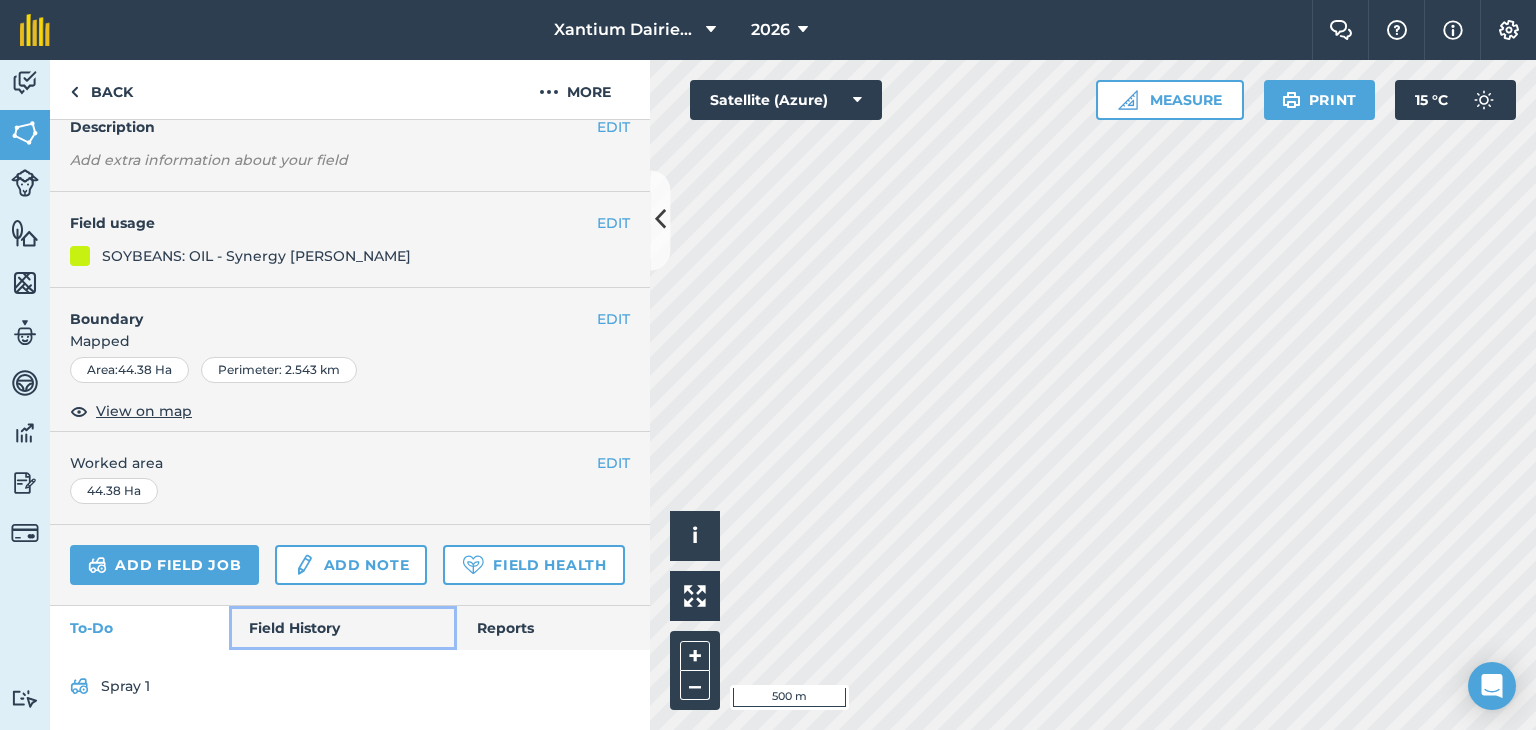 click on "Field History" at bounding box center [342, 628] 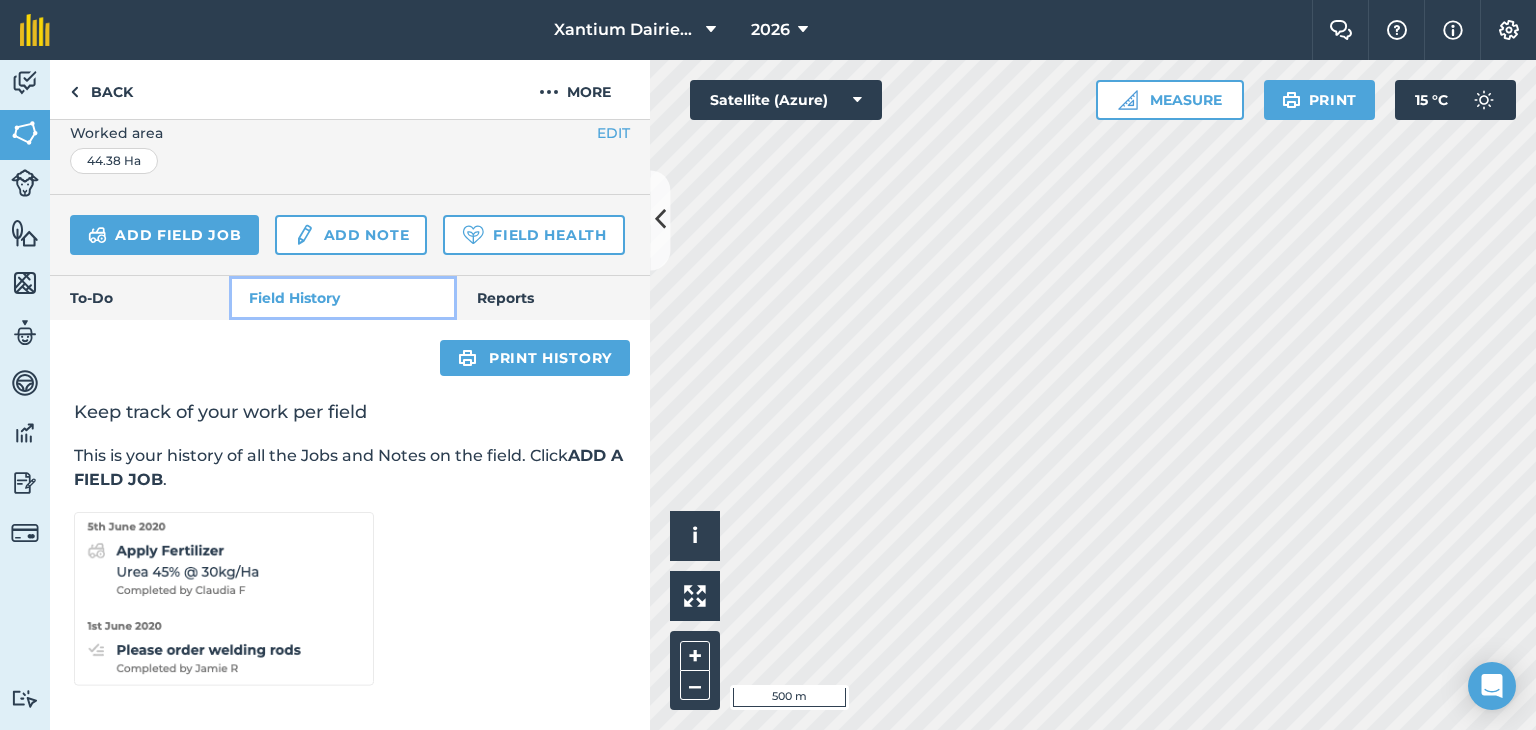 scroll, scrollTop: 518, scrollLeft: 0, axis: vertical 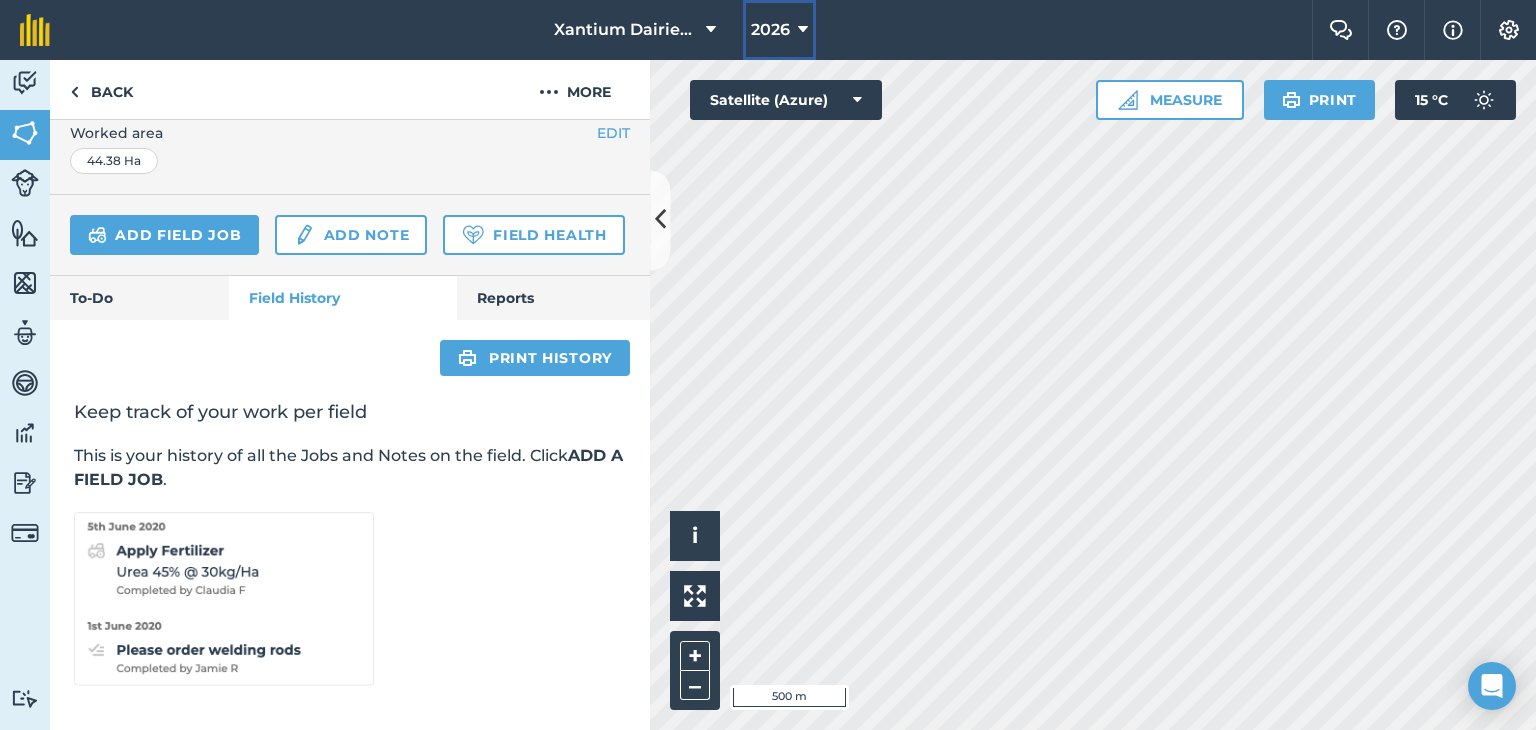 click on "2026" at bounding box center (779, 30) 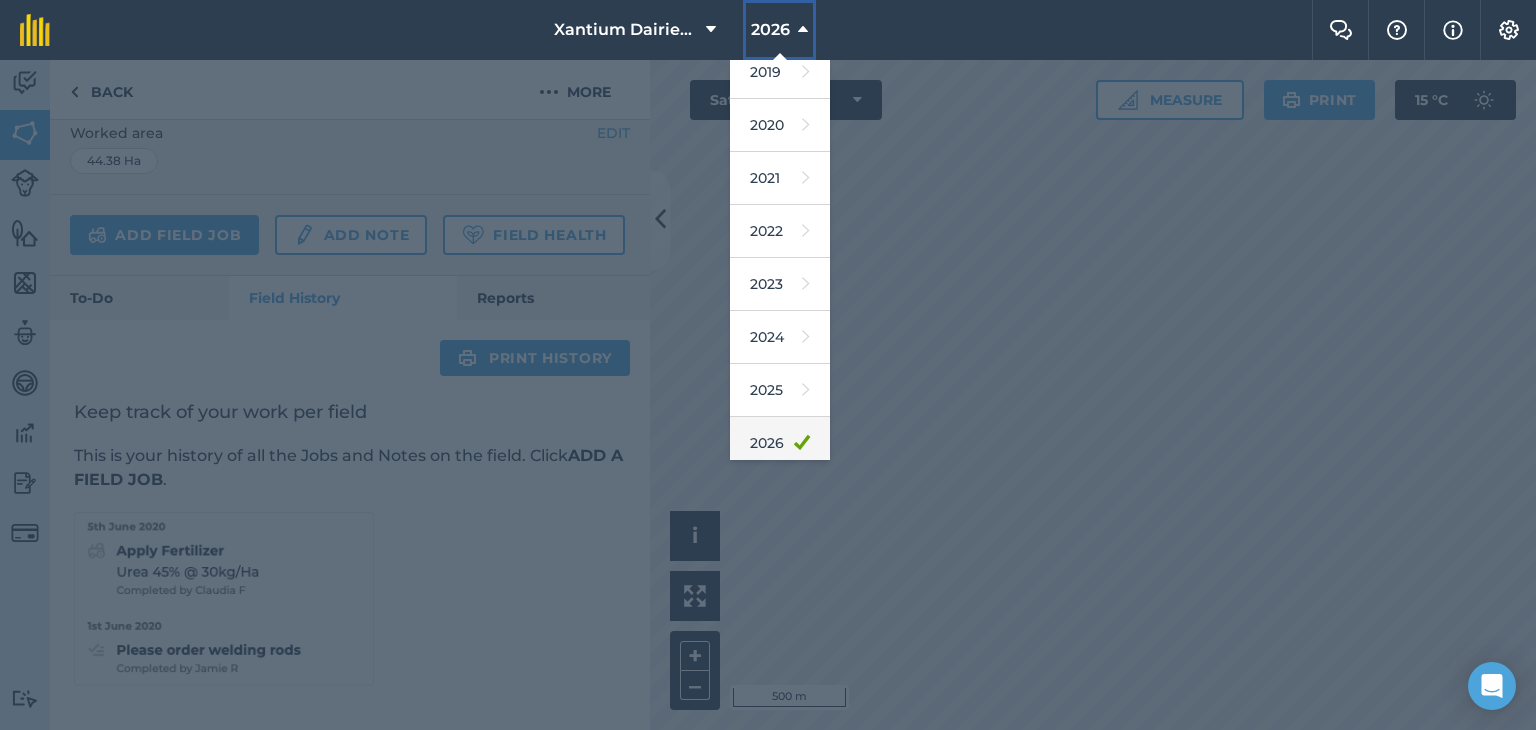 scroll, scrollTop: 180, scrollLeft: 0, axis: vertical 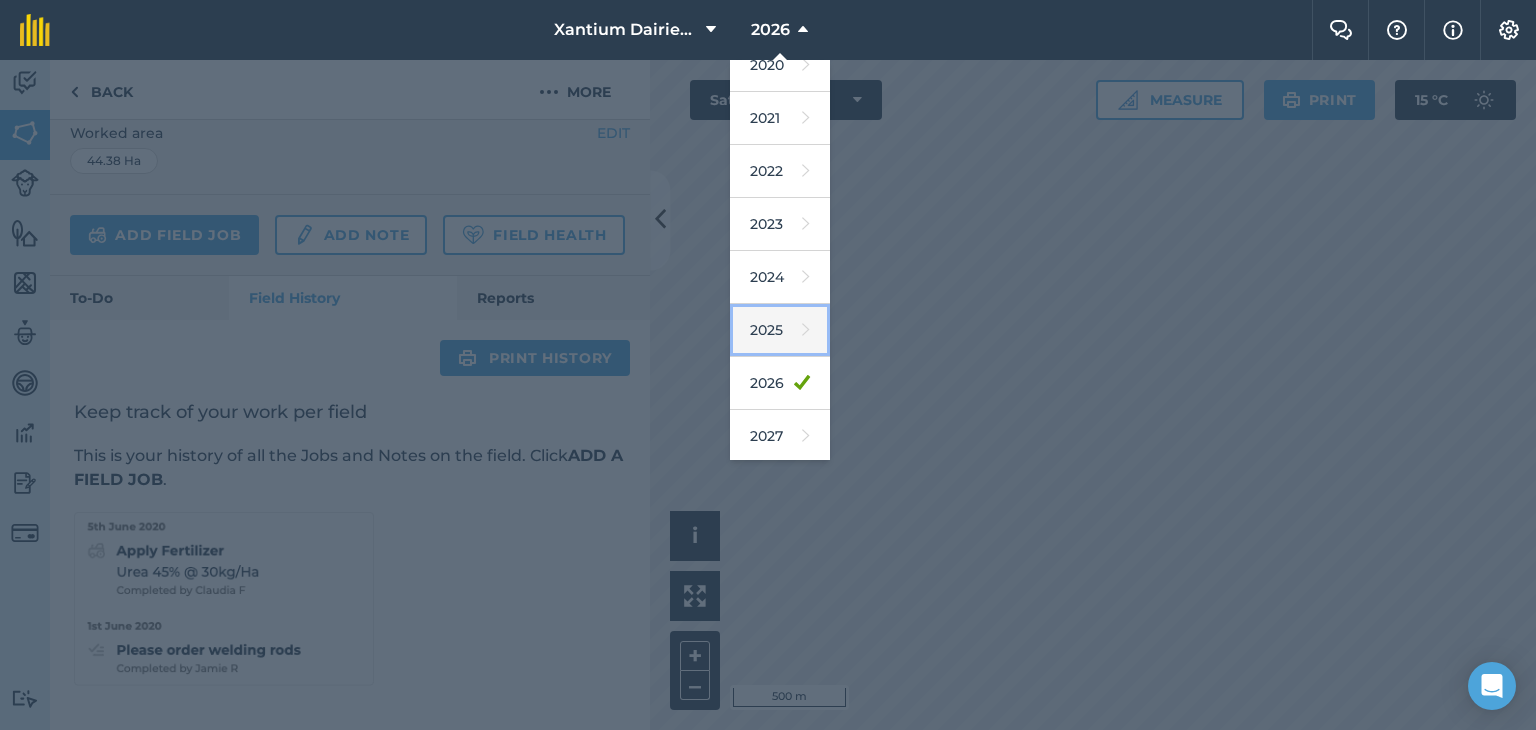 click on "2025" at bounding box center [780, 330] 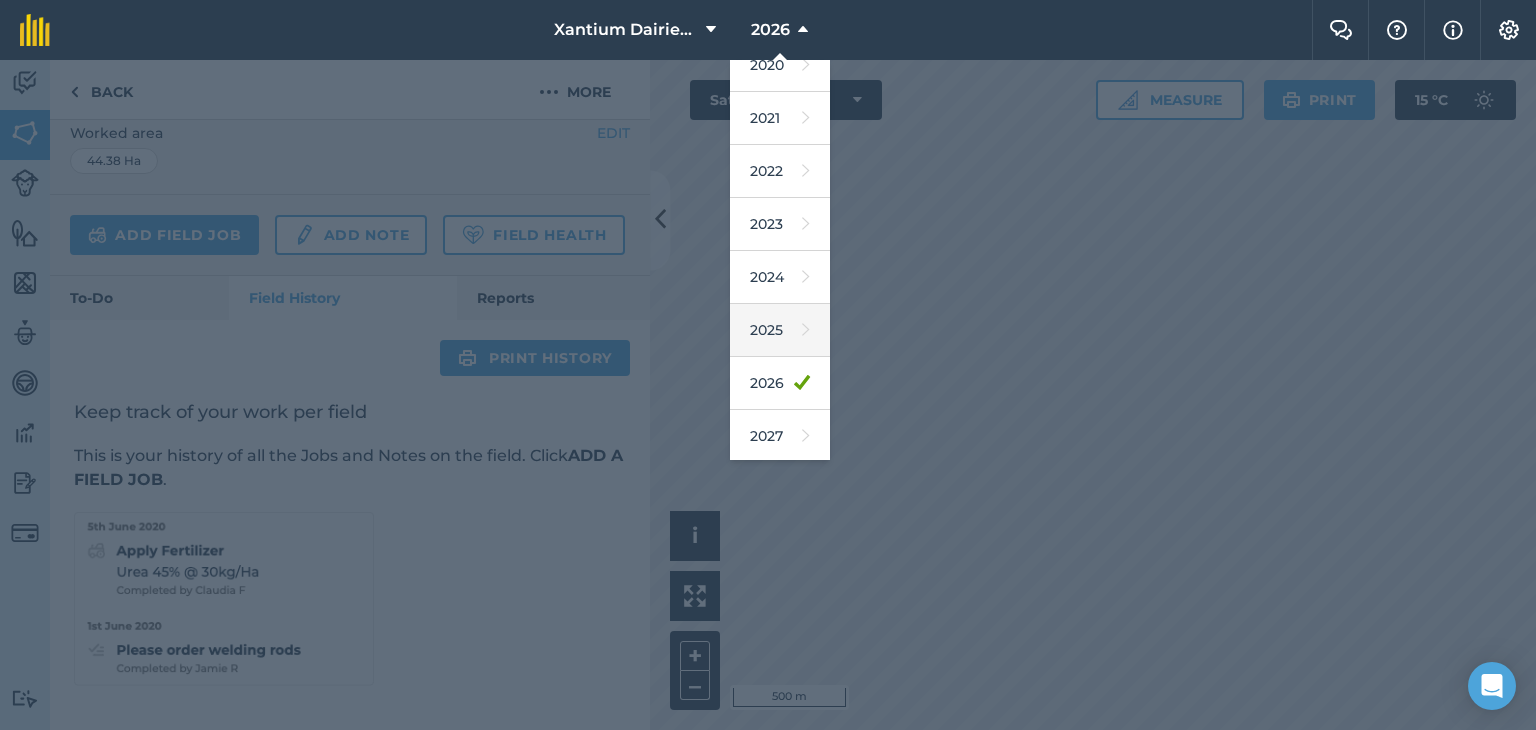 scroll, scrollTop: 516, scrollLeft: 0, axis: vertical 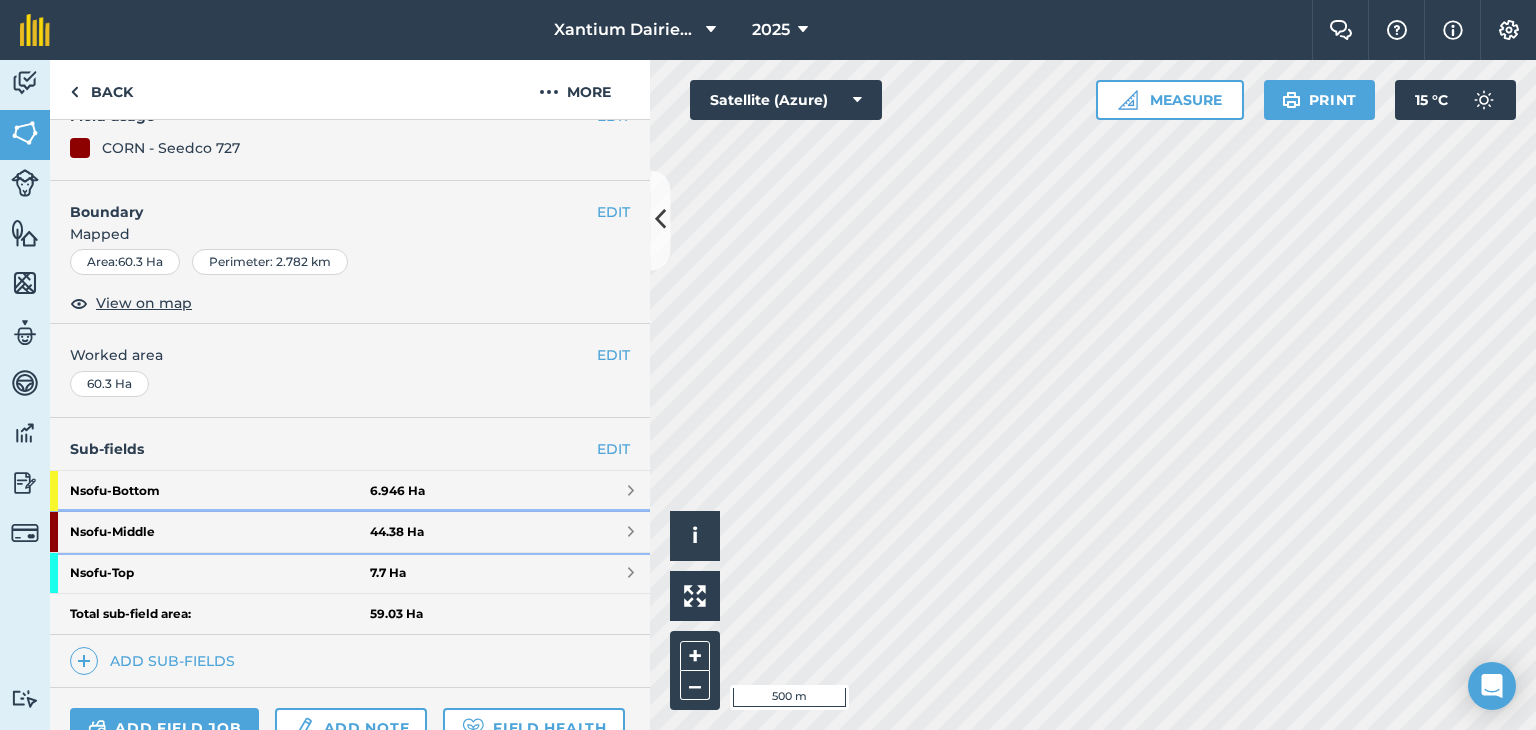 click on "Nsofu   -  Middle" at bounding box center (220, 532) 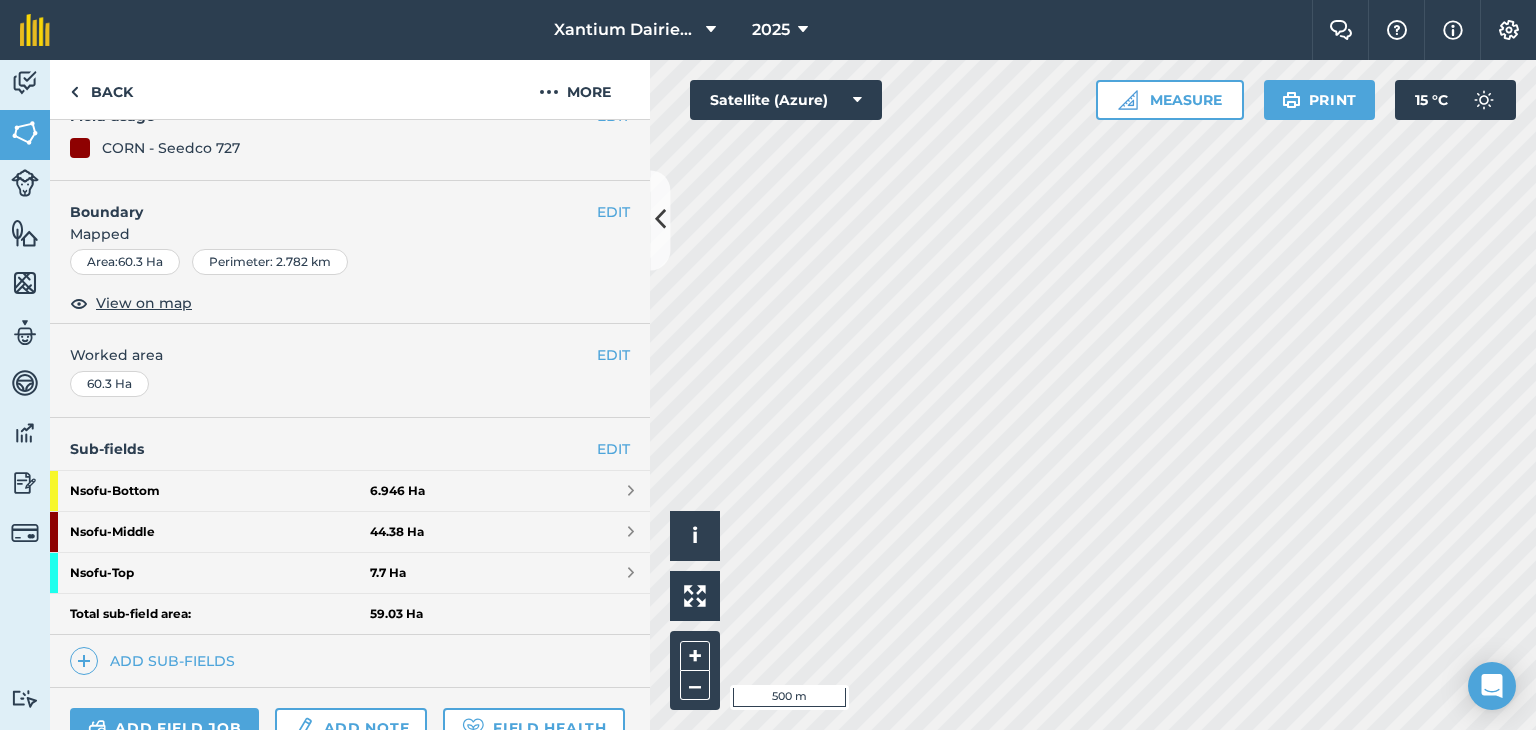 scroll, scrollTop: 171, scrollLeft: 0, axis: vertical 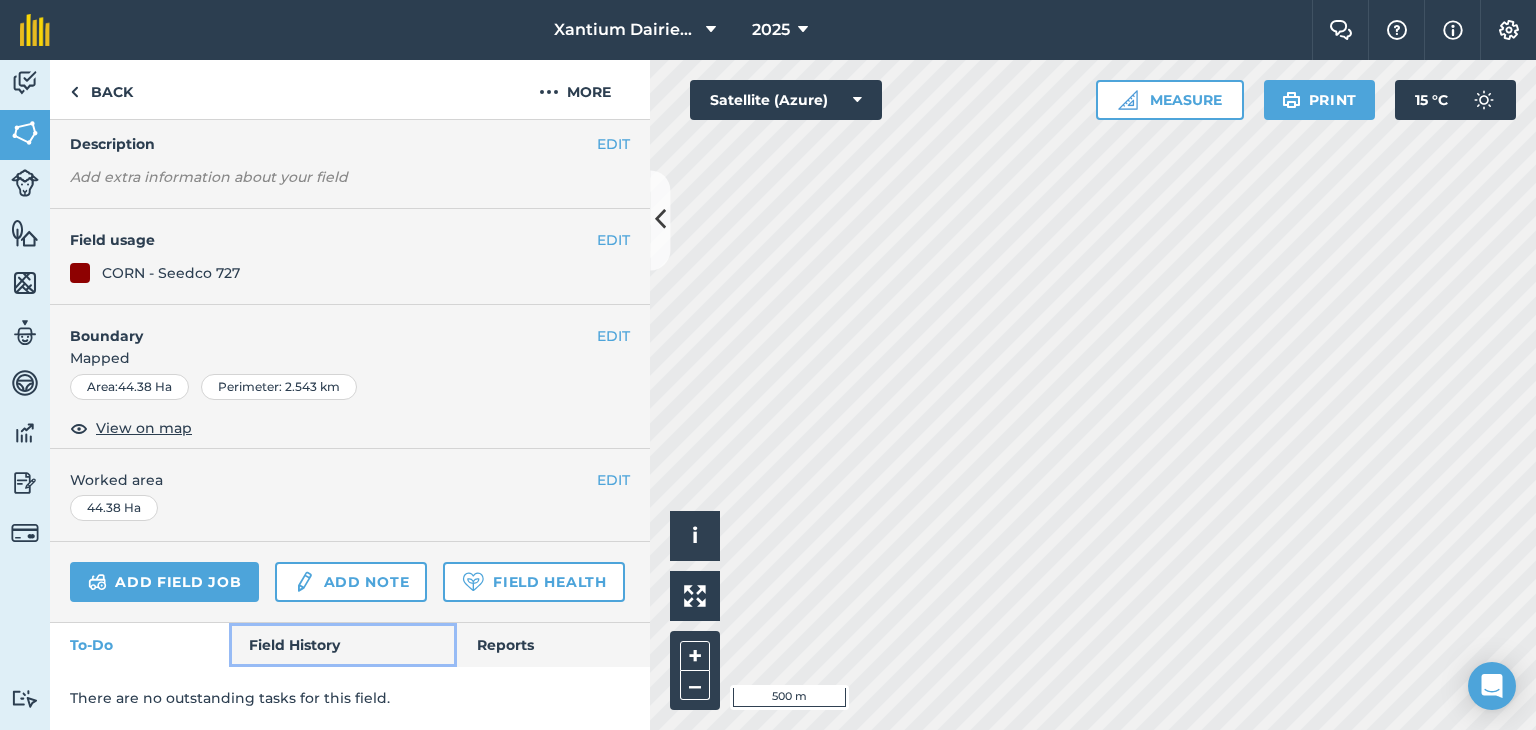 click on "Field History" at bounding box center [342, 645] 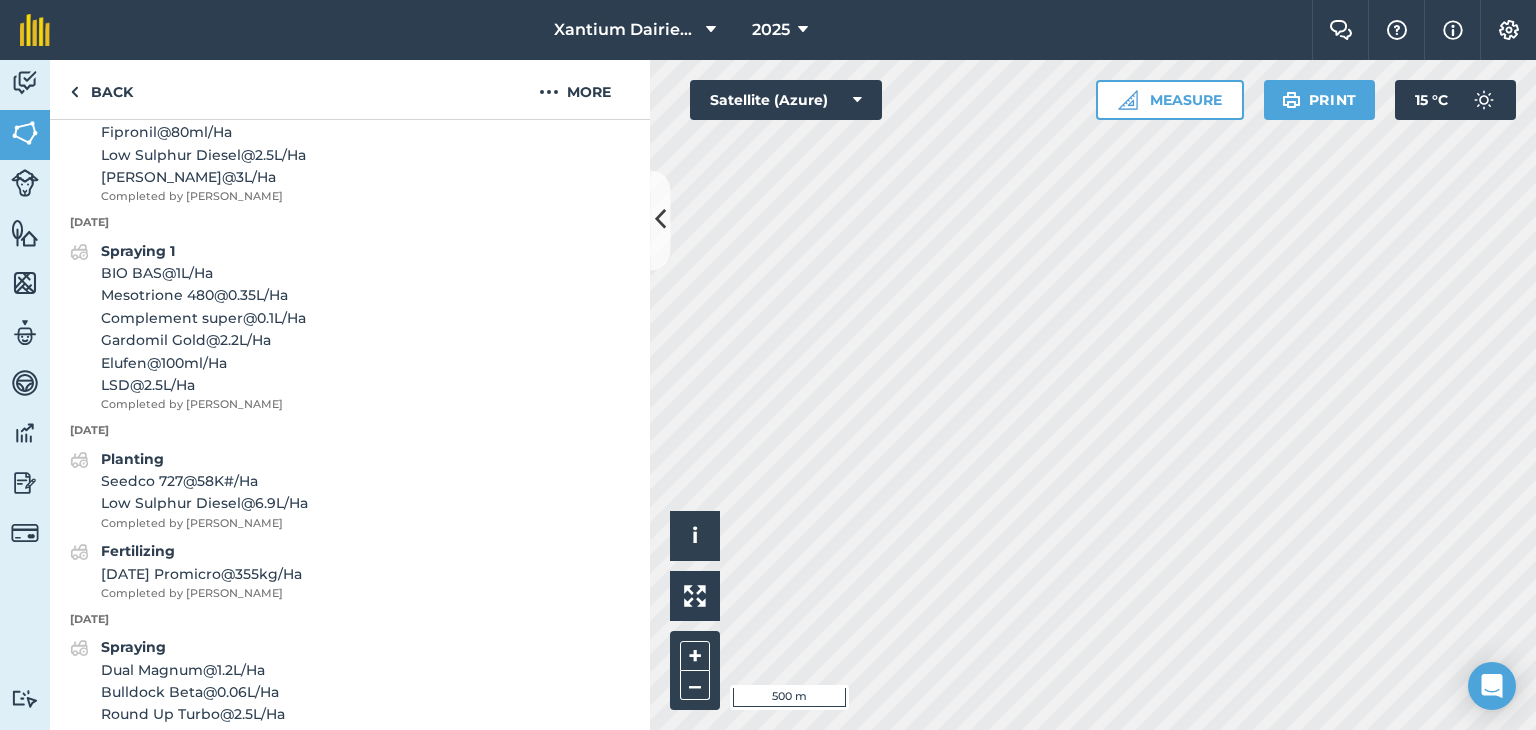 scroll, scrollTop: 1176, scrollLeft: 0, axis: vertical 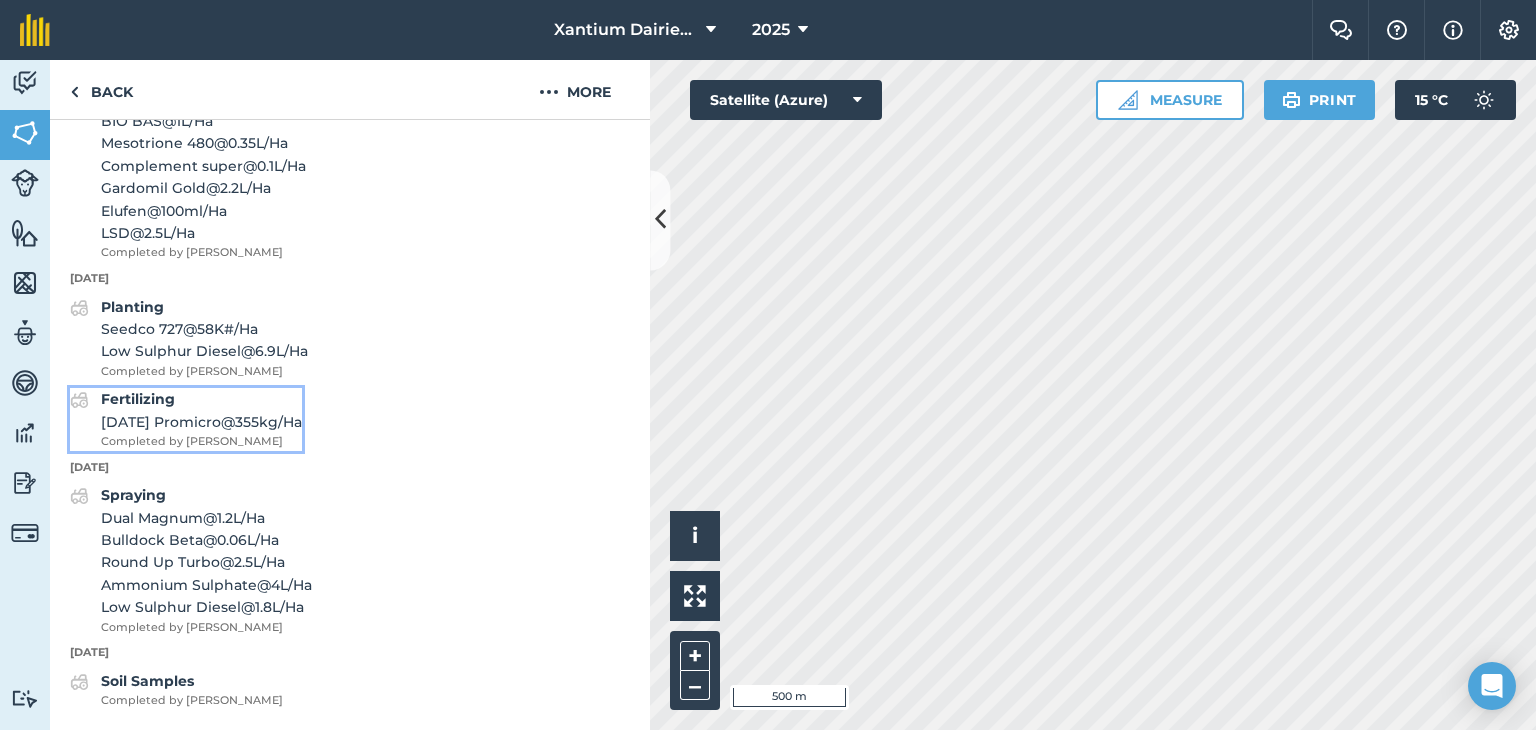 click on "[DATE] Promicro  @  355 kg / Ha" at bounding box center [201, 422] 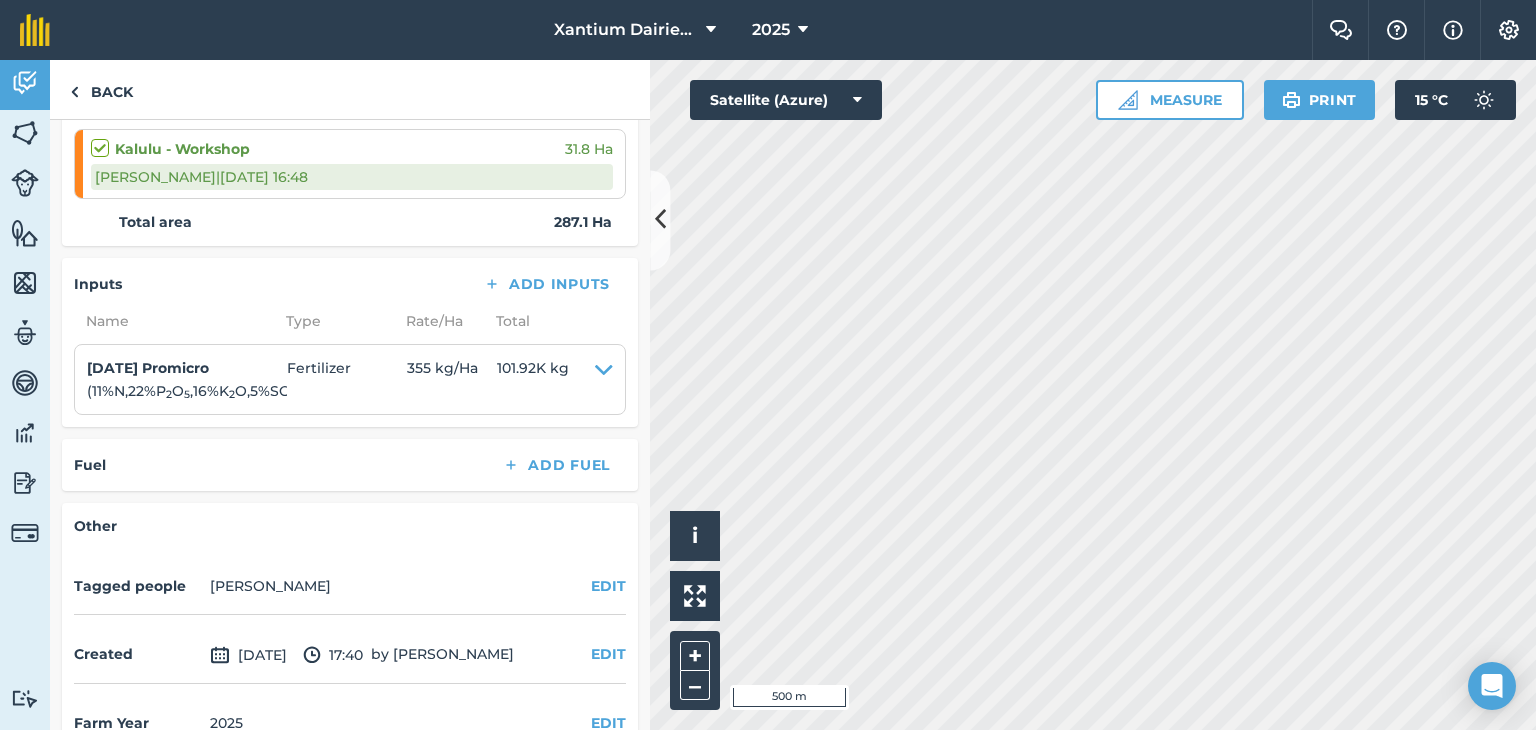 scroll, scrollTop: 931, scrollLeft: 0, axis: vertical 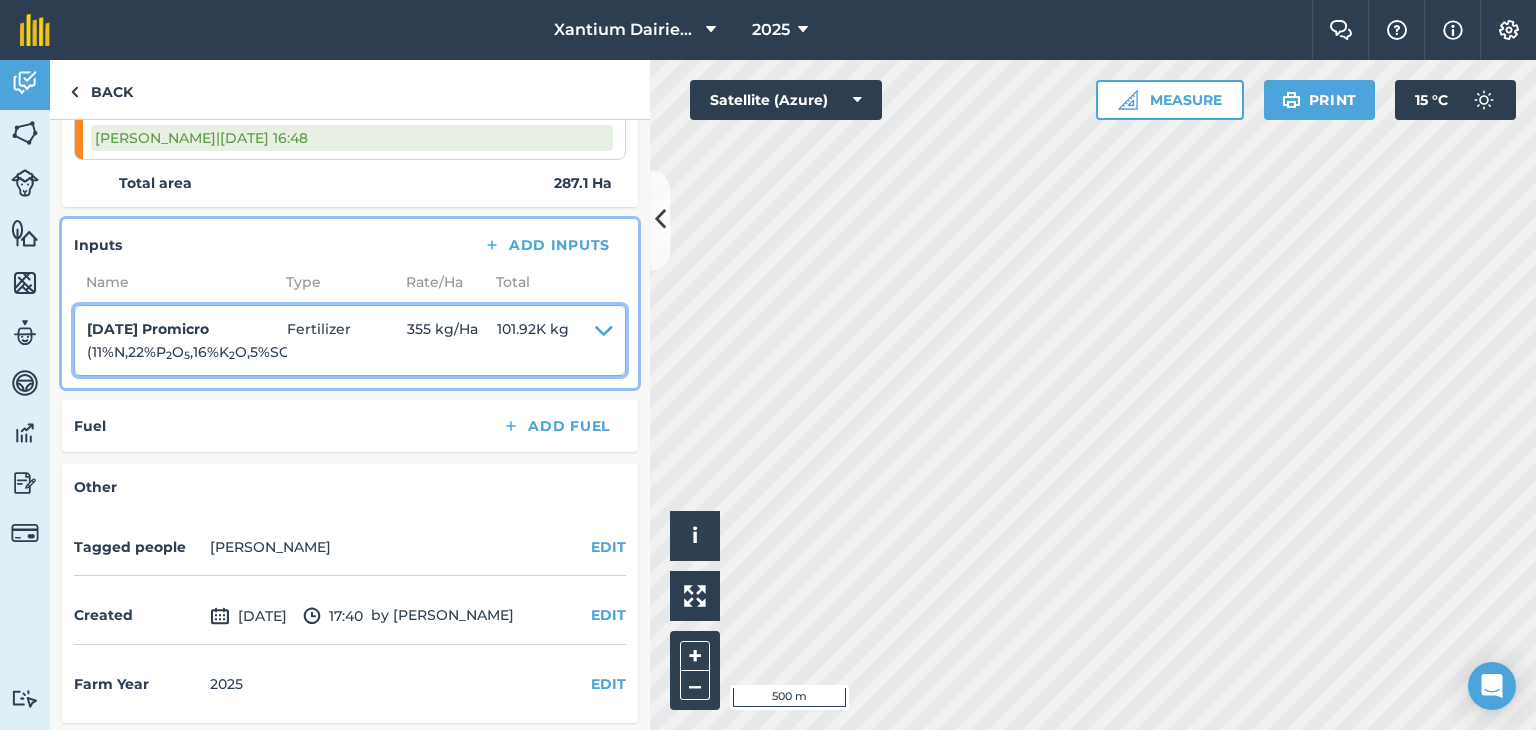 click at bounding box center [604, 340] 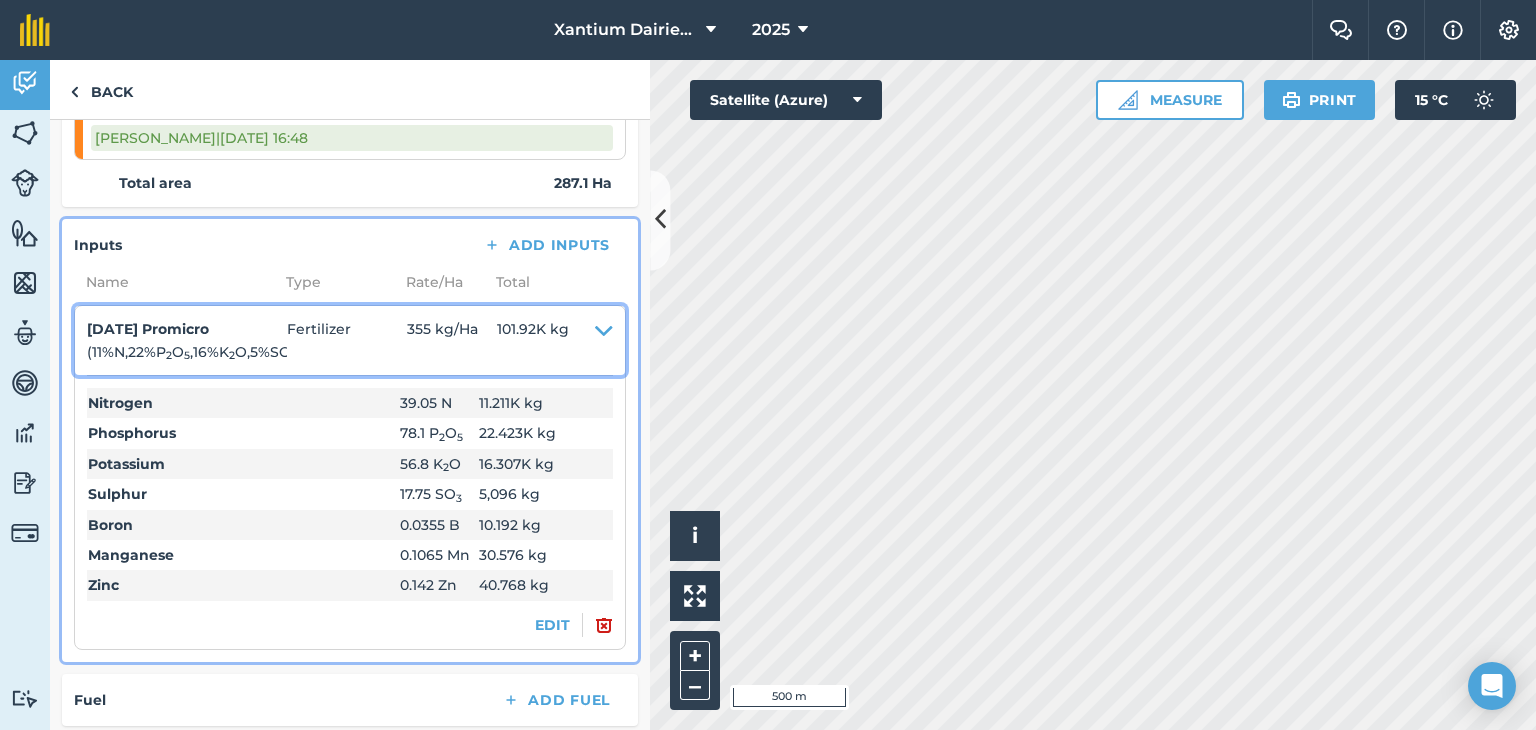 click on "( 11 %  N ,  22 %  P 2 O 5 ,  16 %  K 2 O ,  5 %  SO 3 ,  0.01 %  B ,  0.03 %  Mn ,  0.04 %  Zn )" at bounding box center [187, 352] 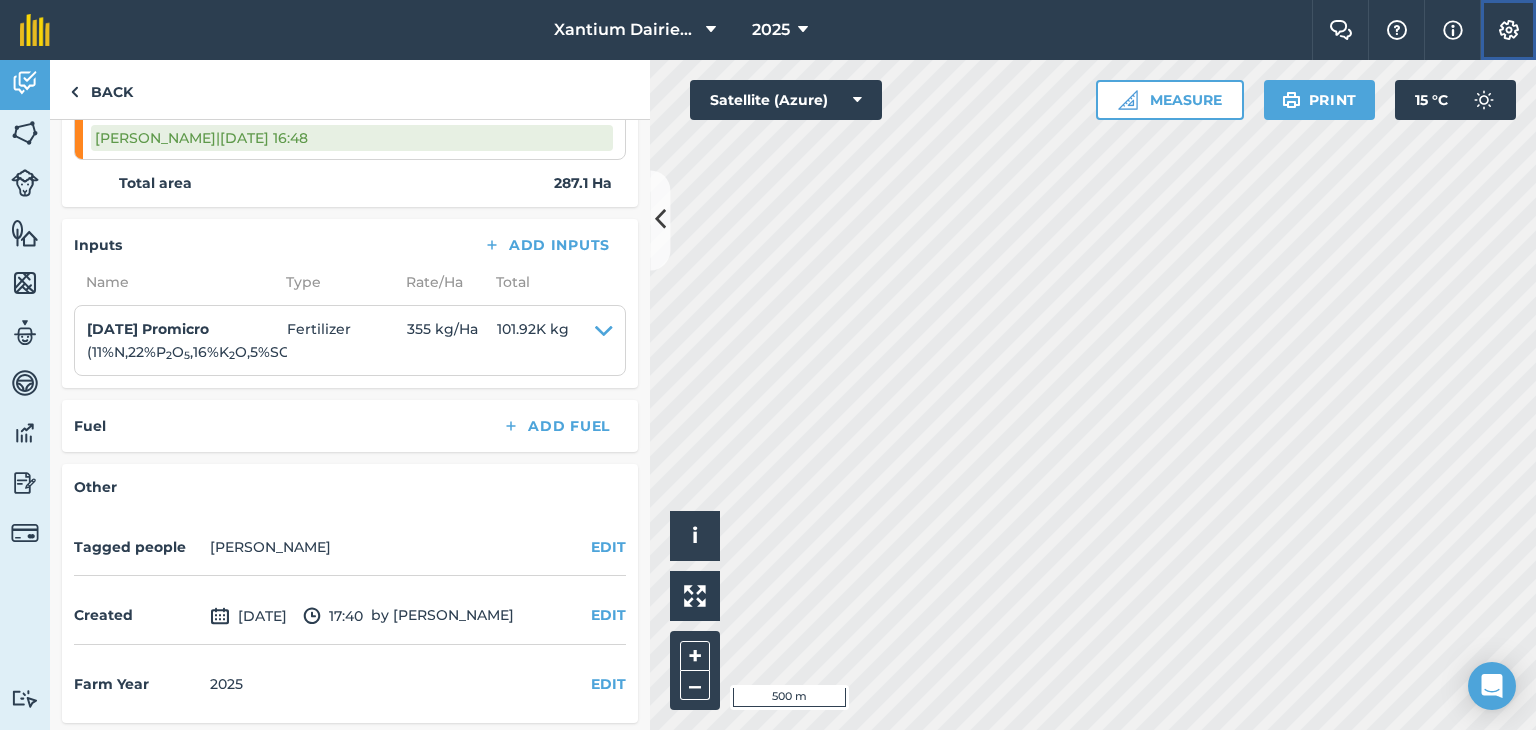 click at bounding box center [1509, 30] 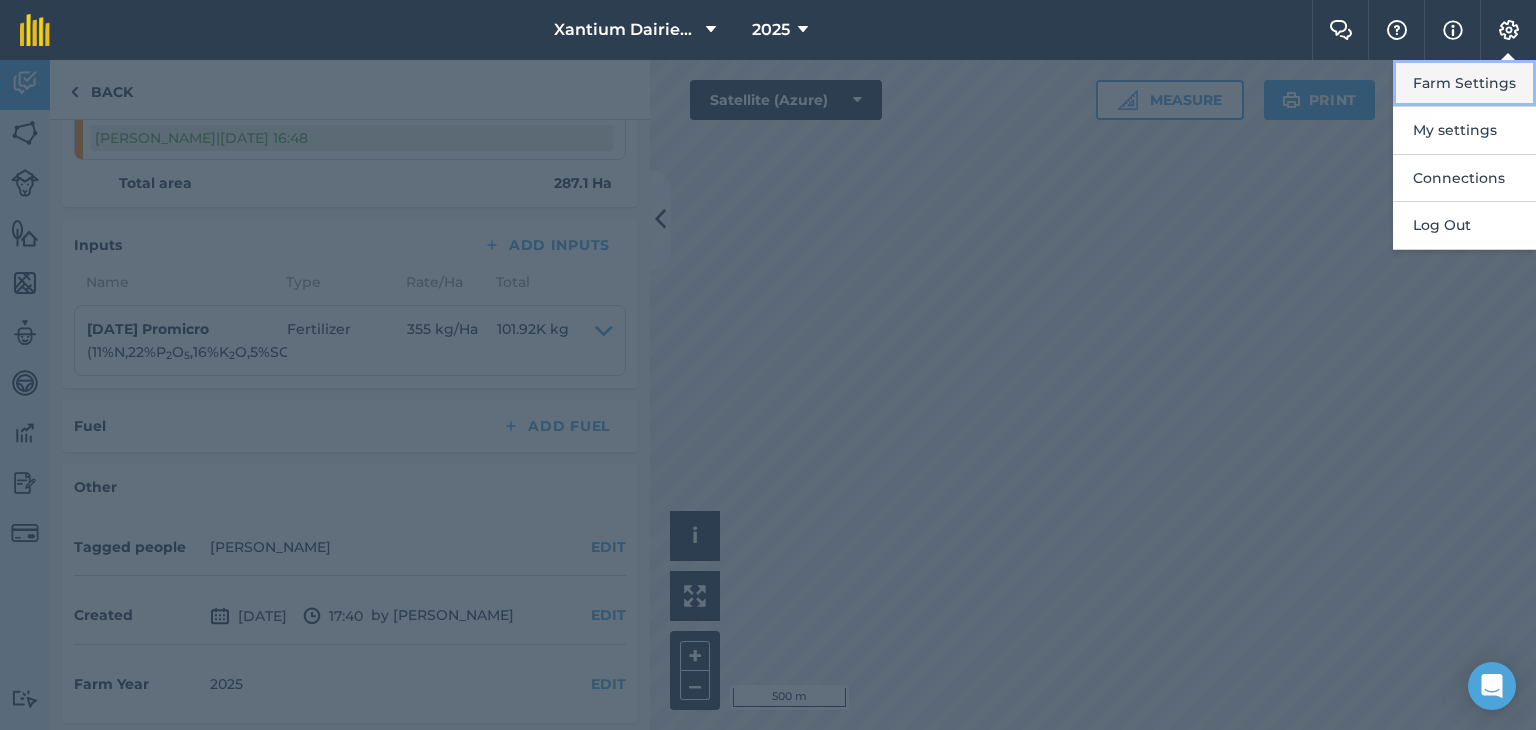 click on "Farm Settings" at bounding box center [1464, 83] 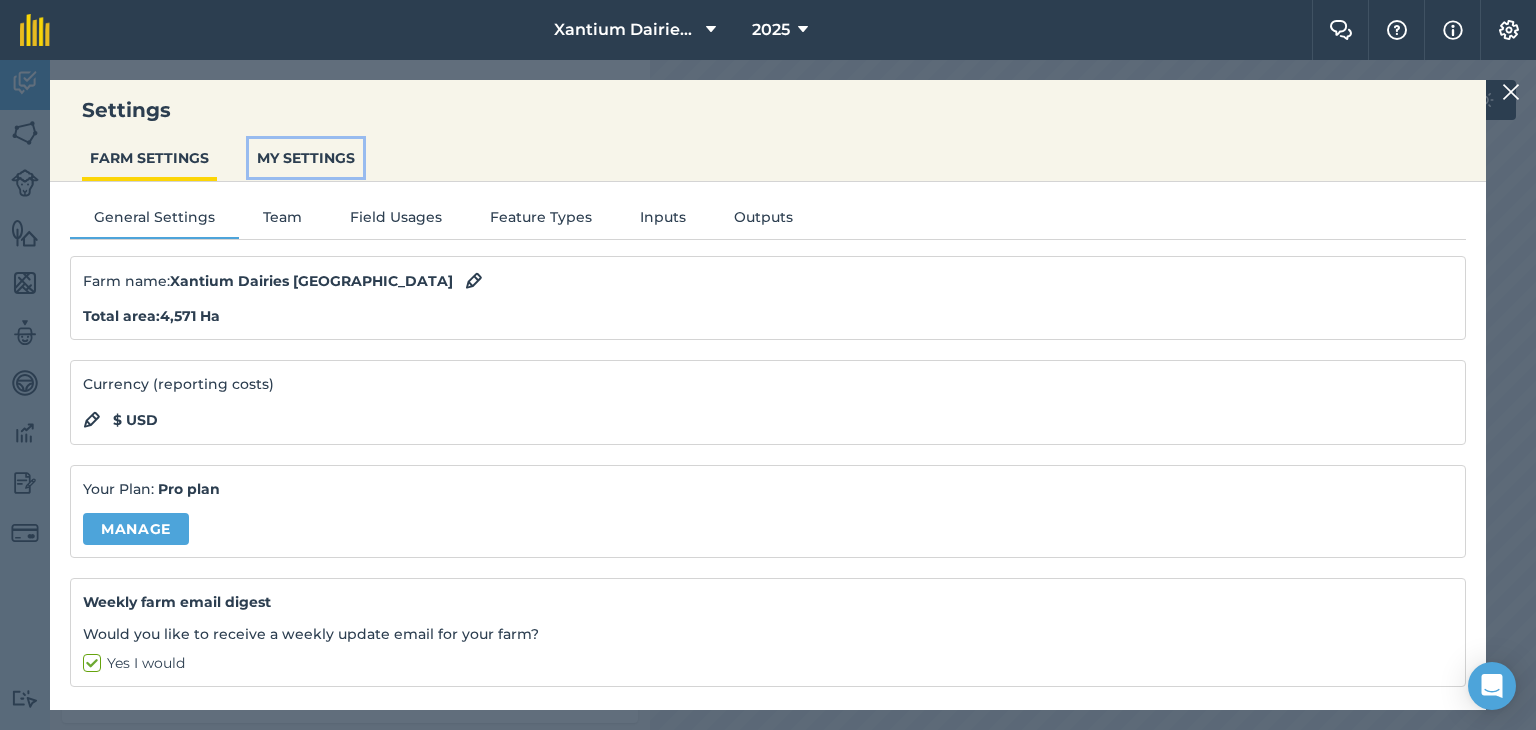 click on "MY SETTINGS" at bounding box center [306, 158] 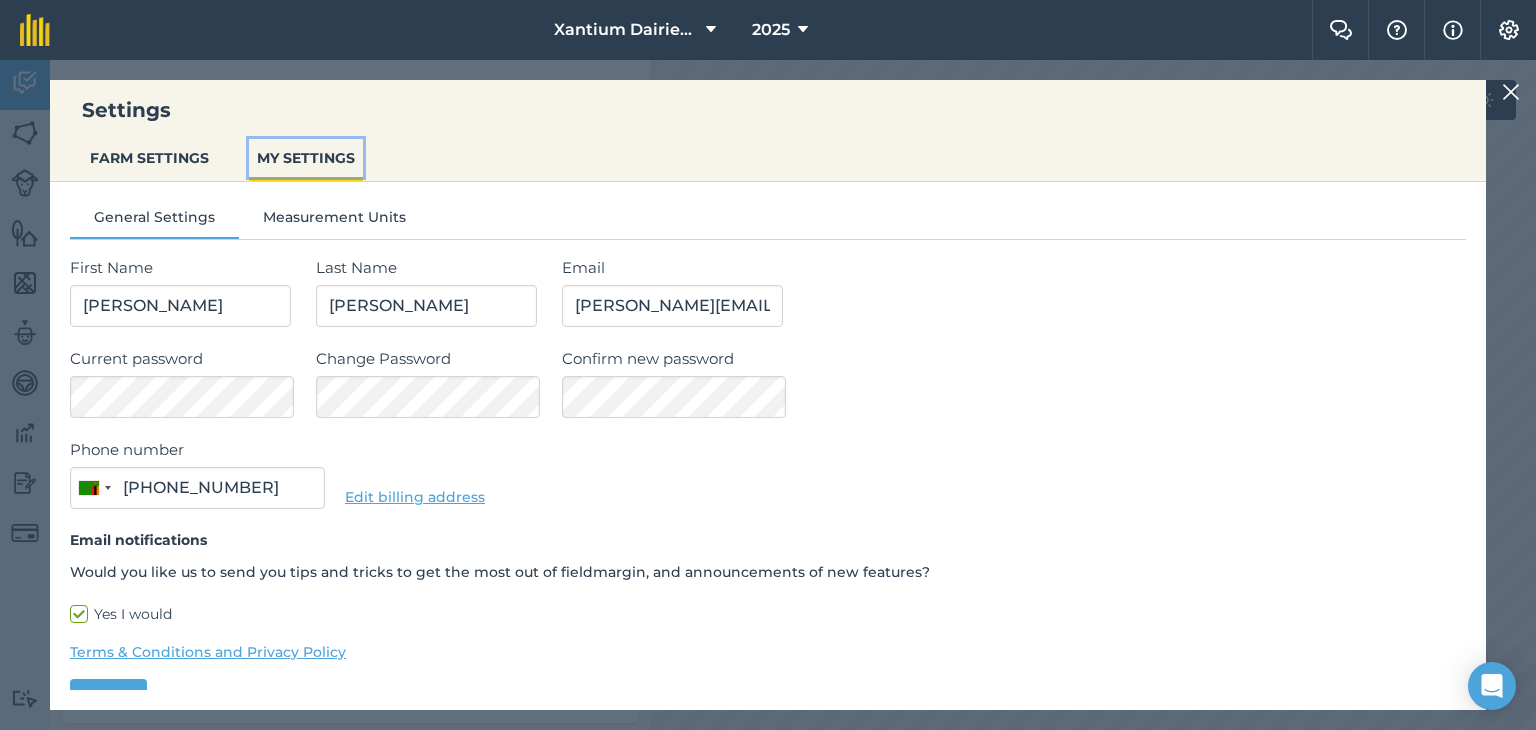type on "076 1542429" 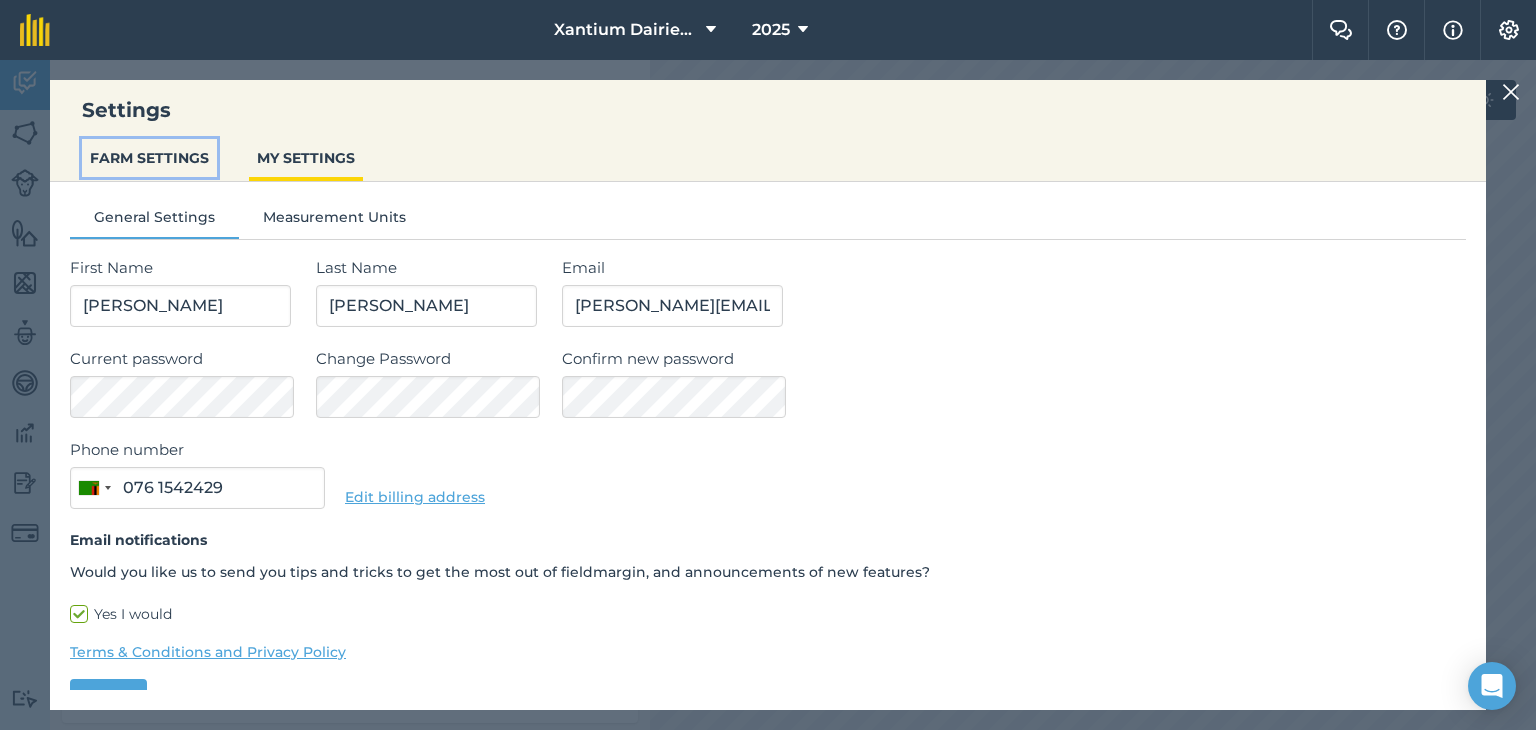 click on "FARM SETTINGS" at bounding box center [149, 158] 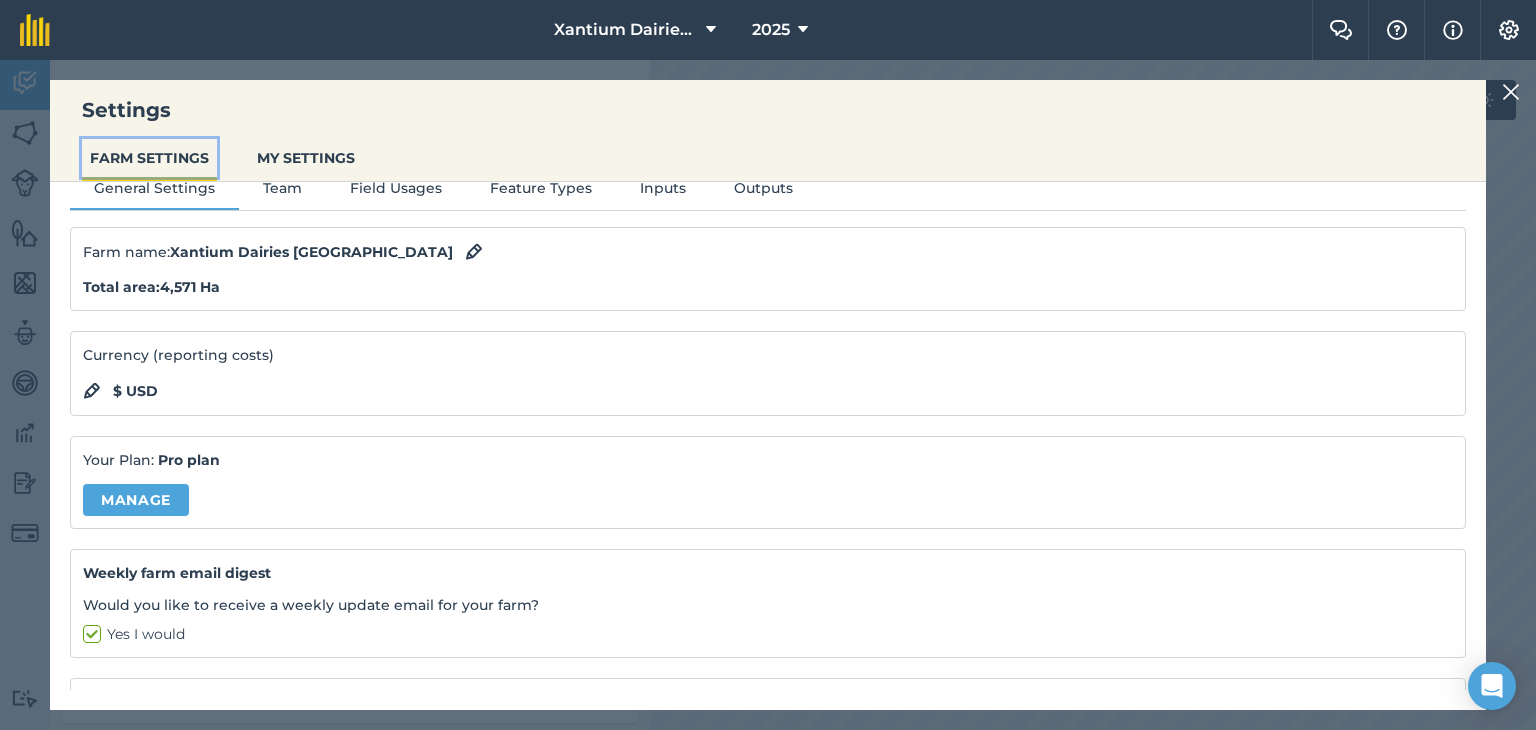 scroll, scrollTop: 0, scrollLeft: 0, axis: both 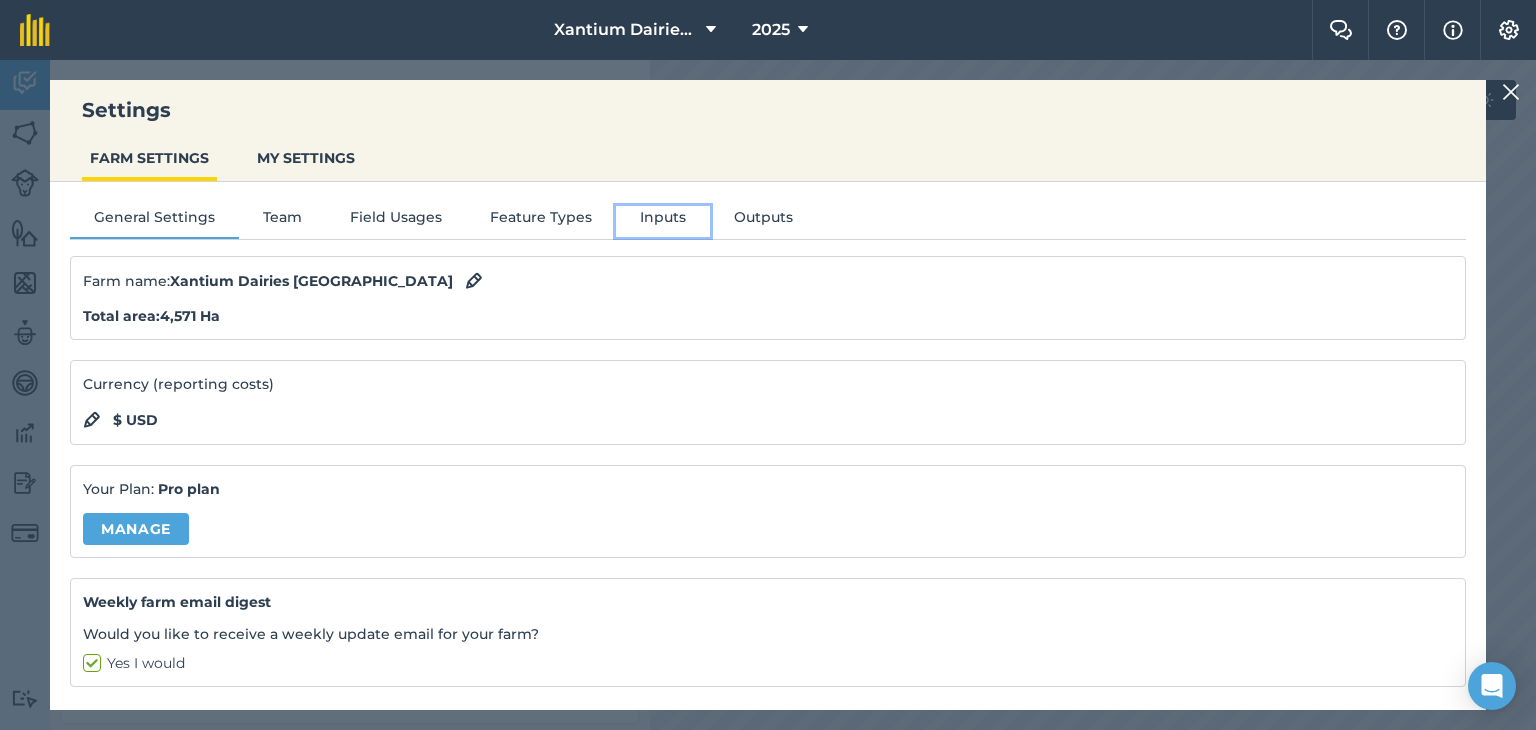 click on "Inputs" at bounding box center (663, 221) 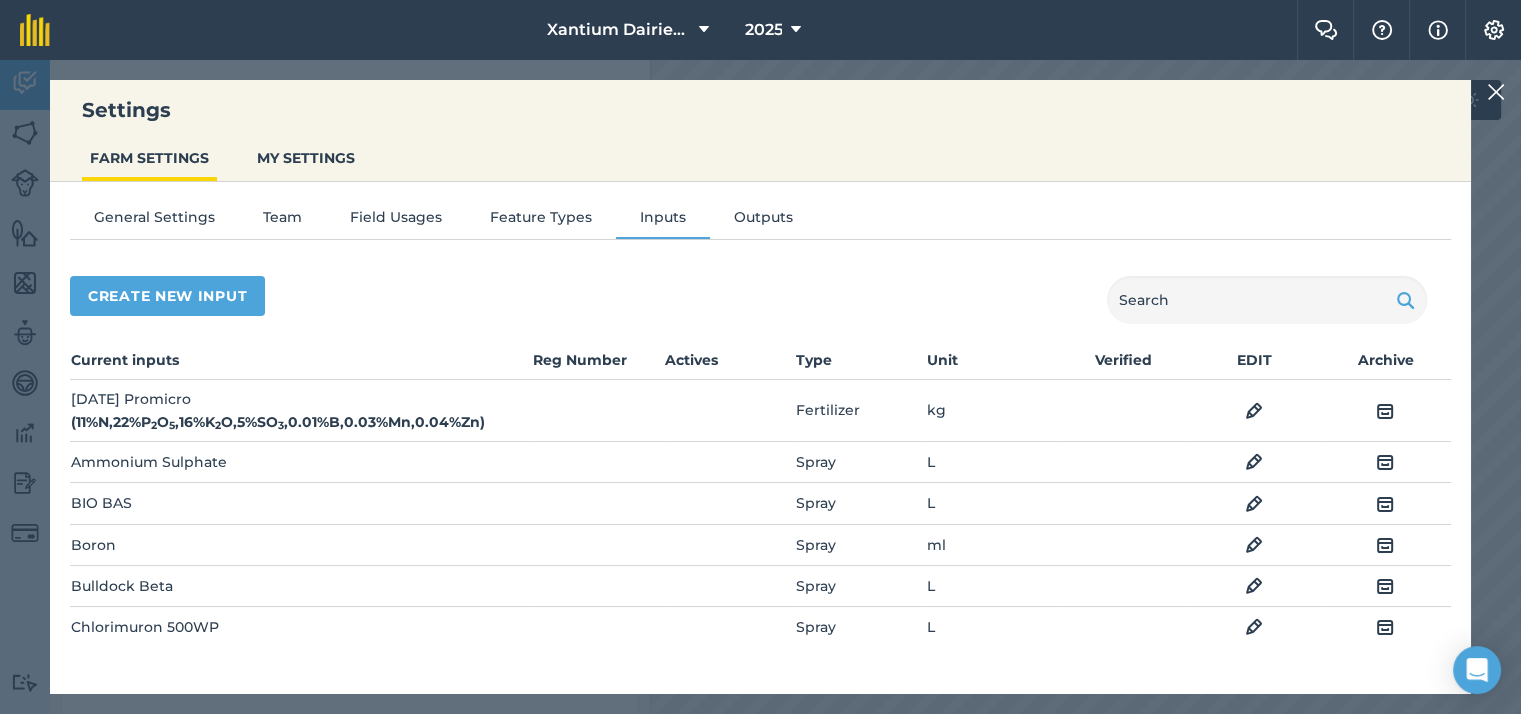 click at bounding box center (1254, 411) 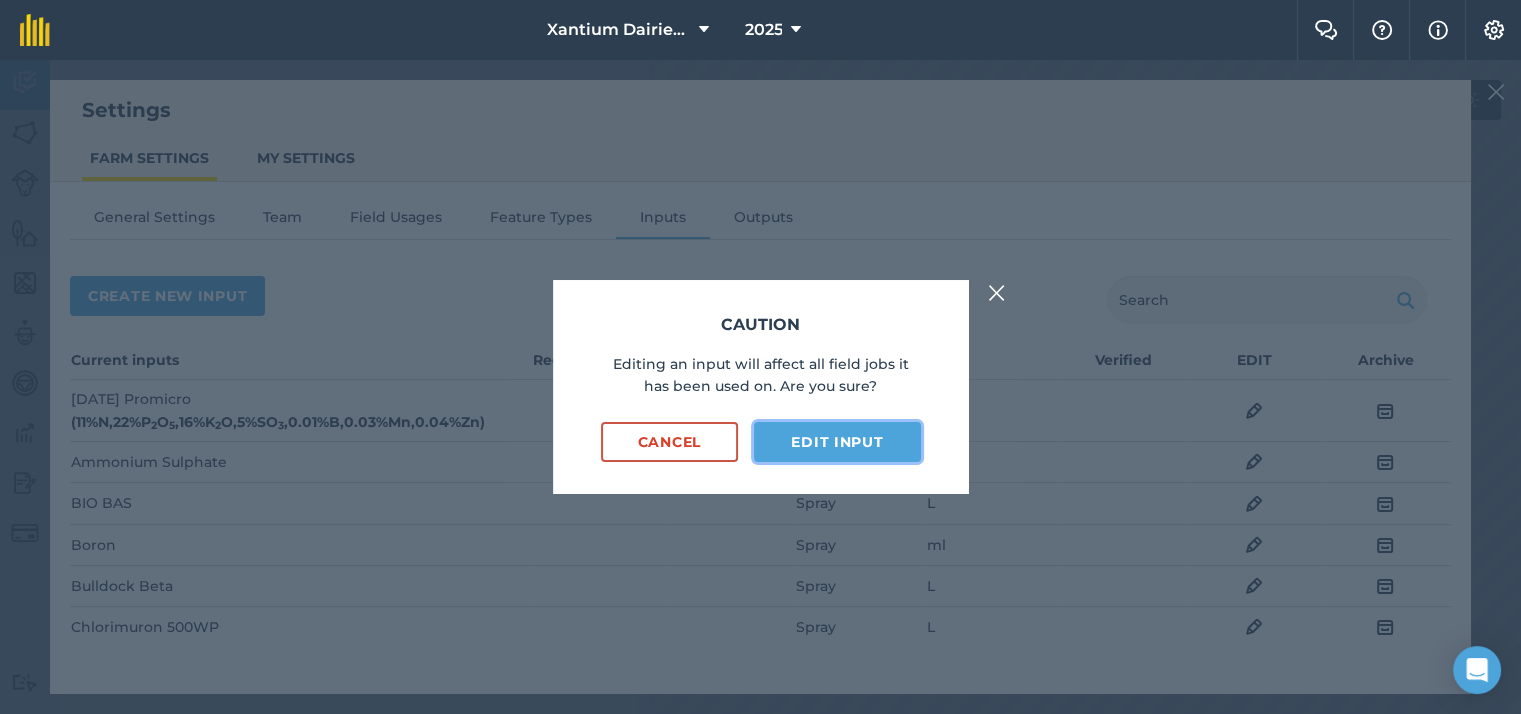 click on "Edit input" at bounding box center (837, 442) 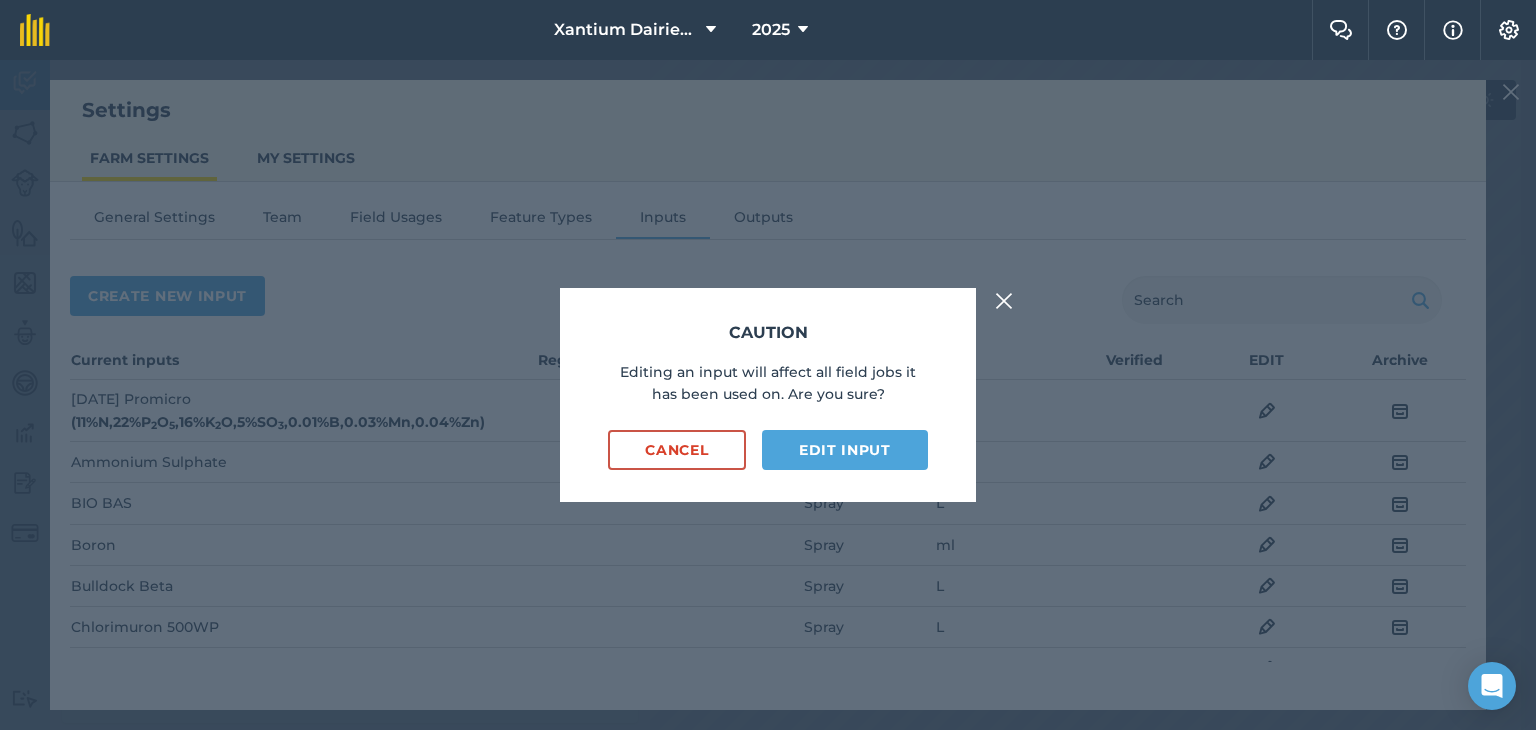 select on "KILOGRAMS" 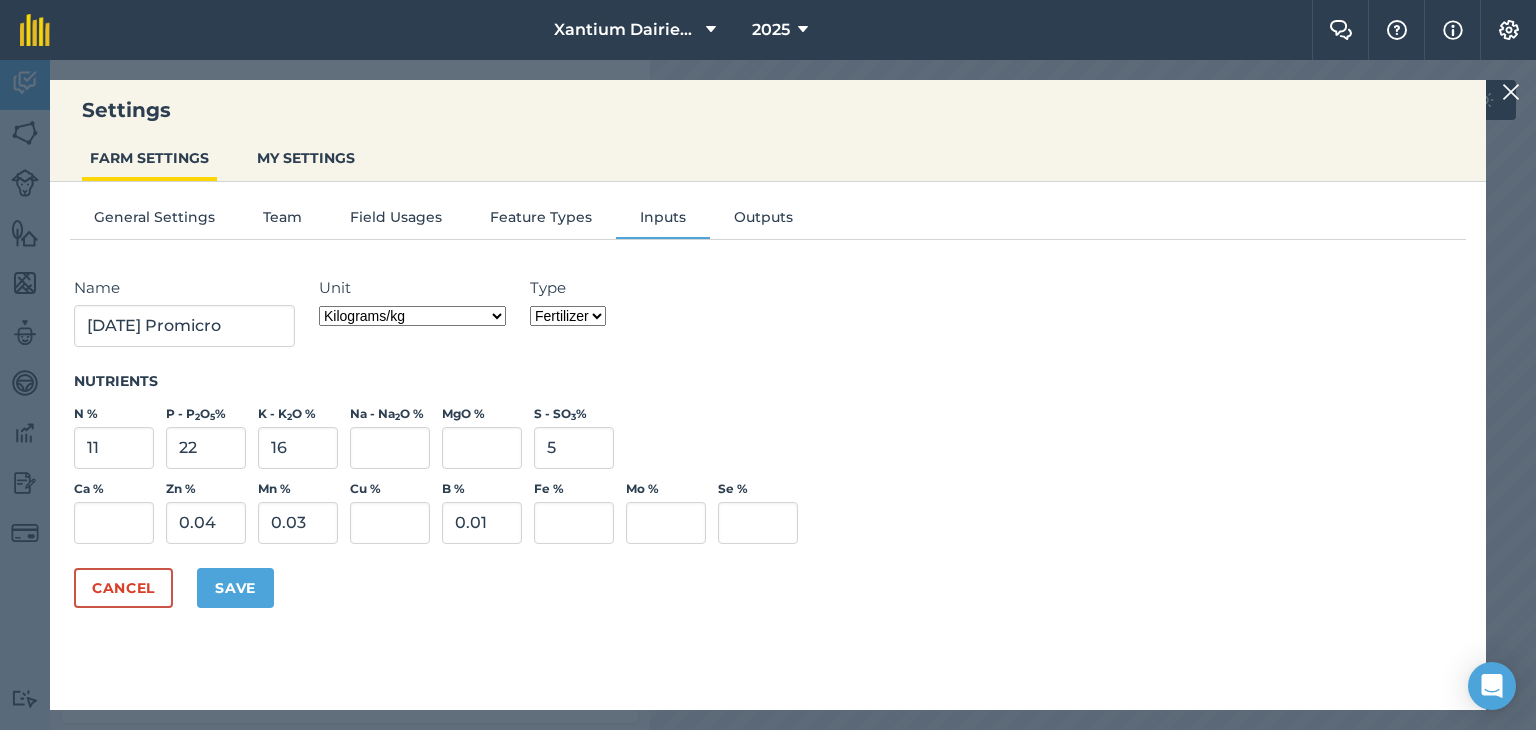 click at bounding box center [1511, 92] 